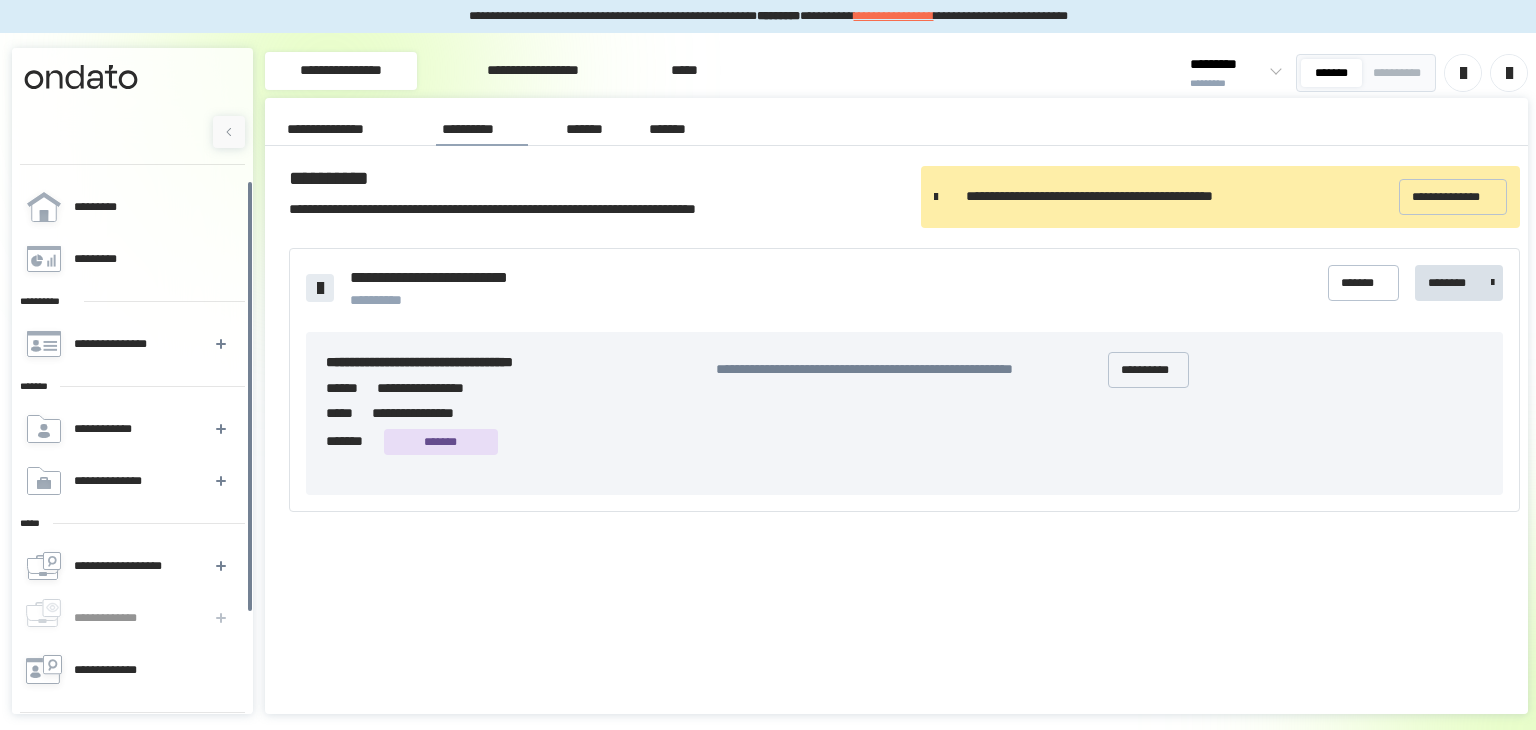 scroll, scrollTop: 0, scrollLeft: 0, axis: both 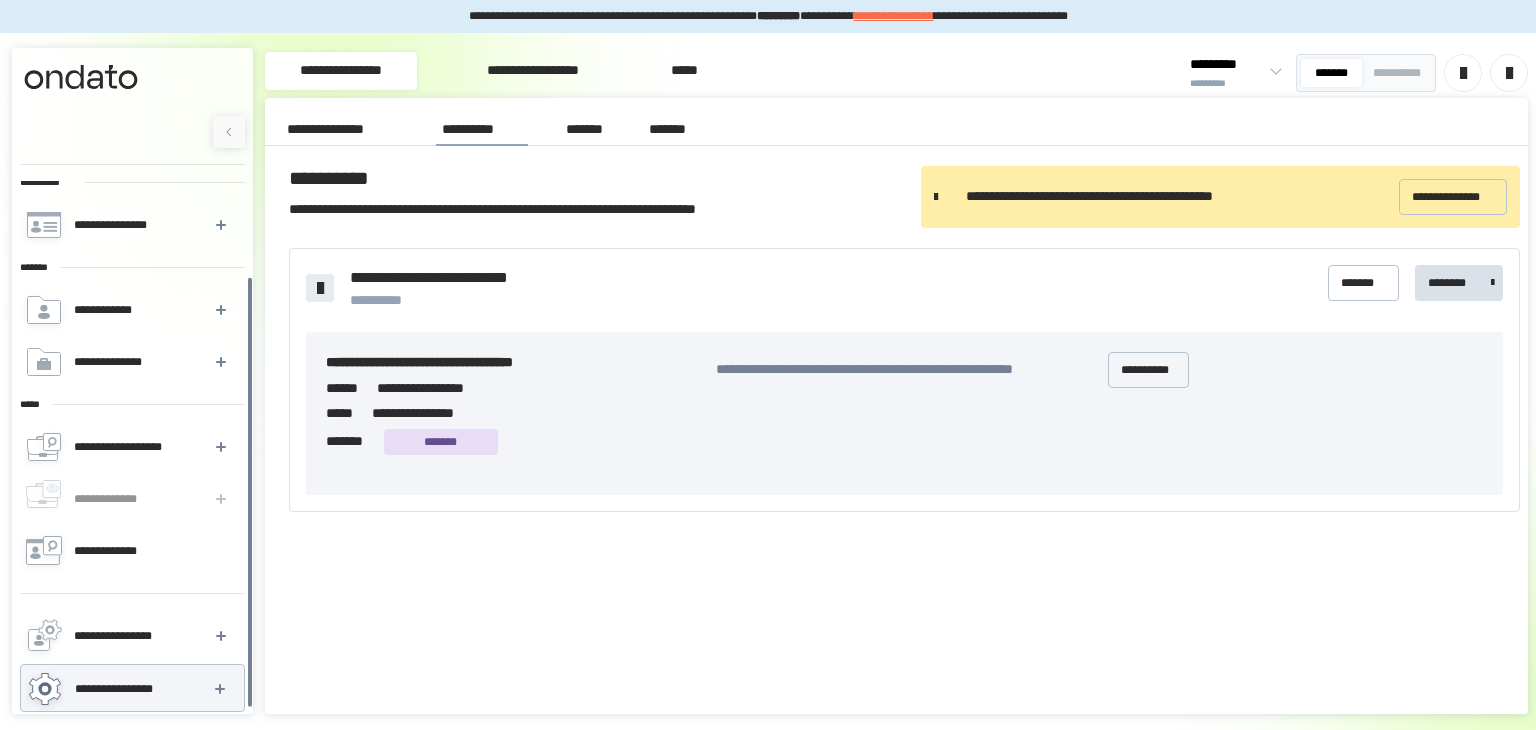 click on "**********" at bounding box center [132, 689] 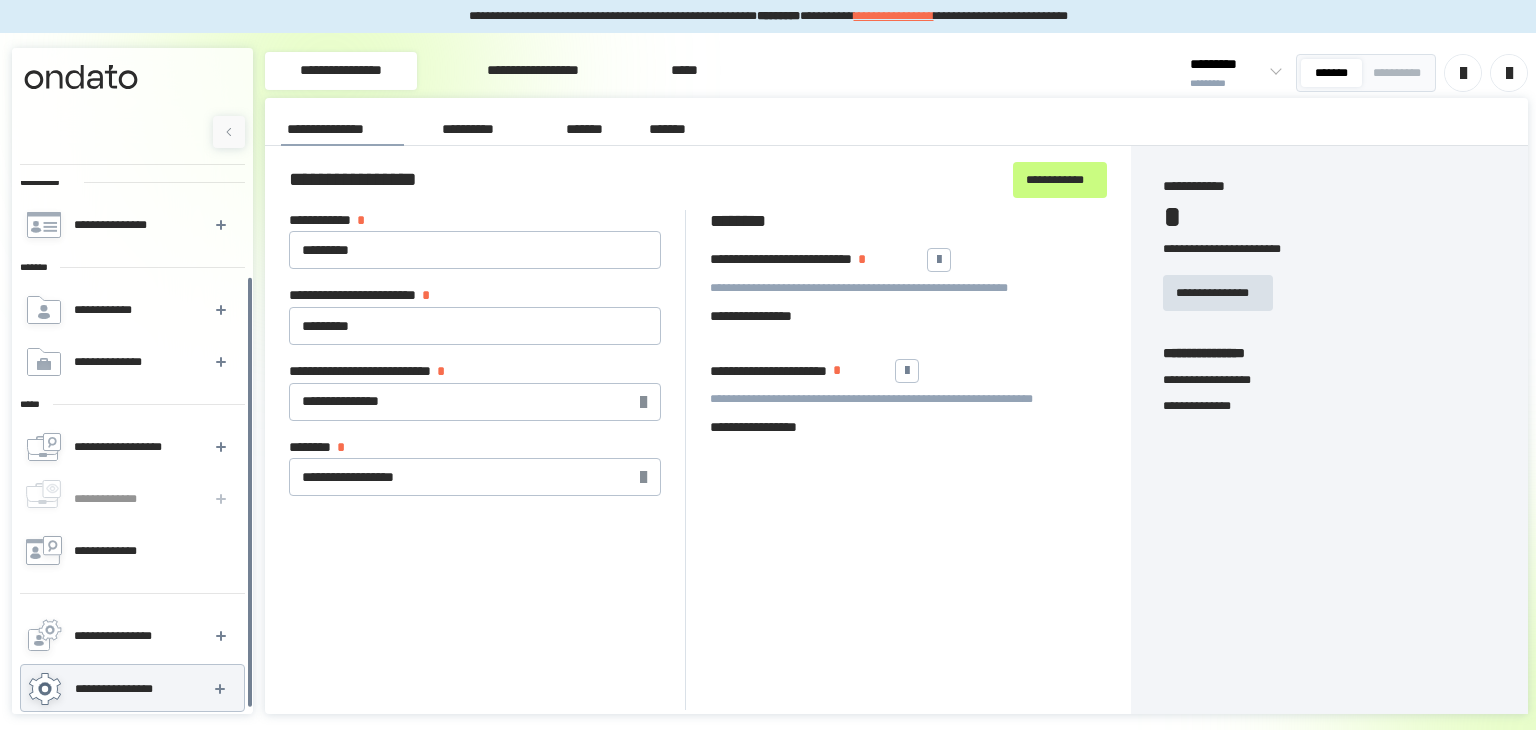 click on "**********" at bounding box center [482, 129] 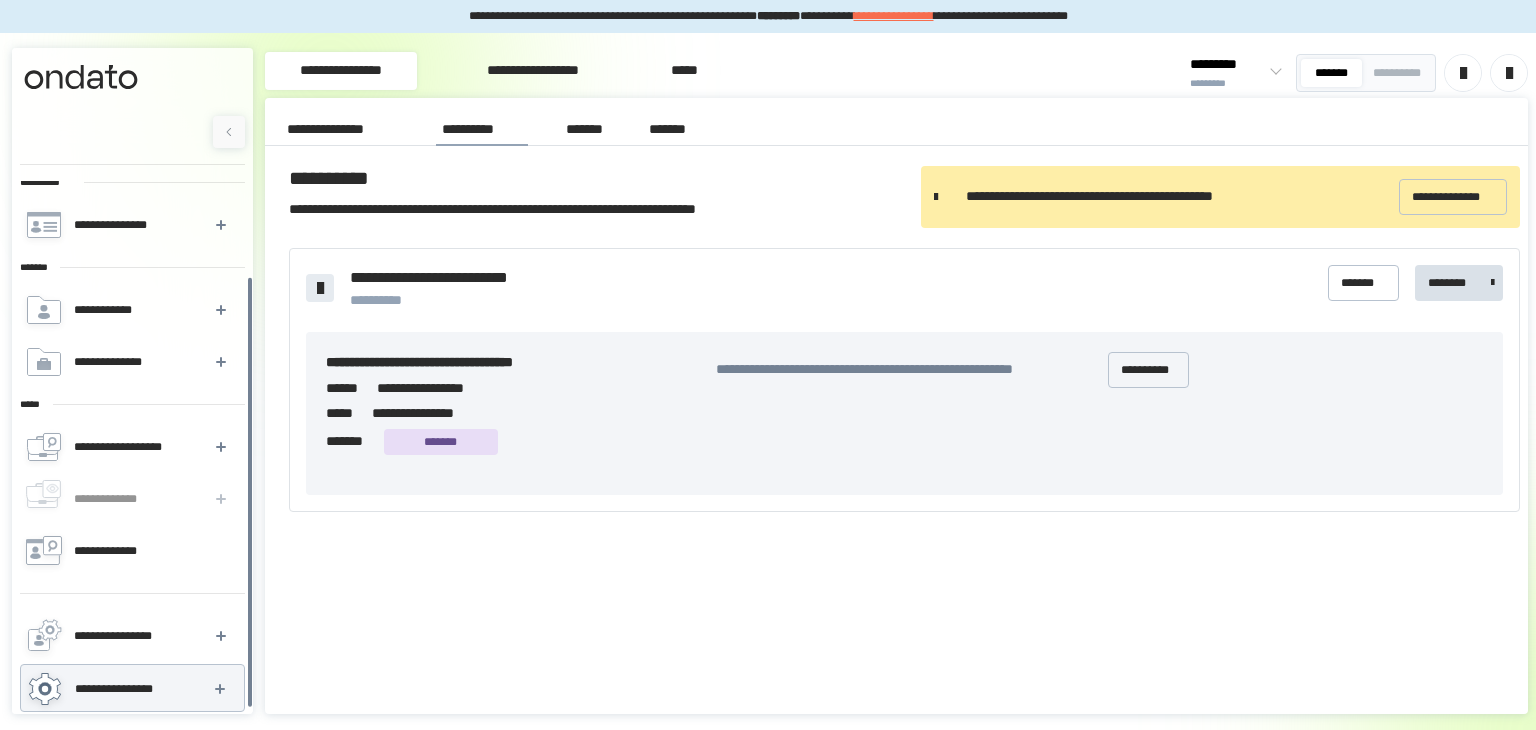 click on "*******" at bounding box center [586, 129] 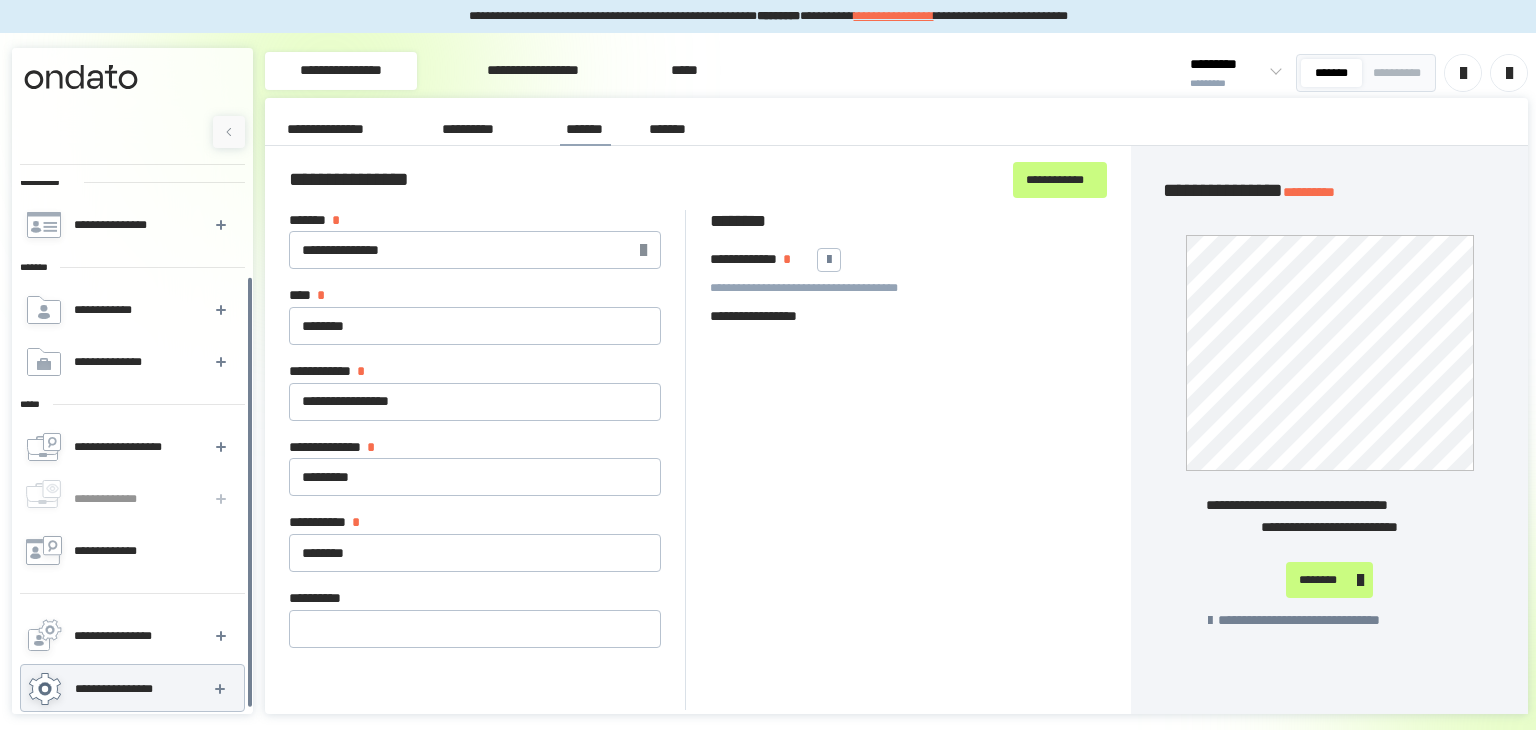 click on "**********" at bounding box center (533, 71) 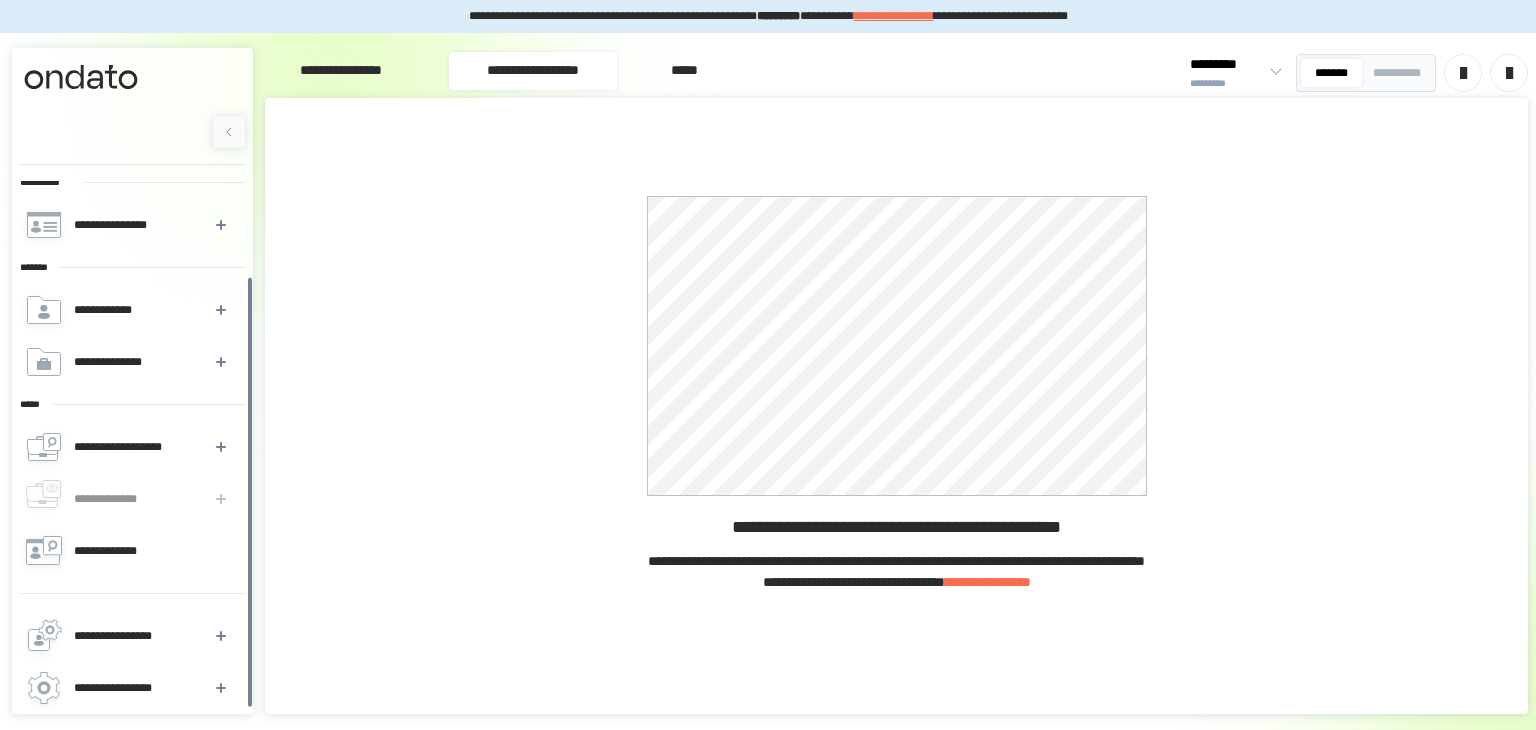 click on "*****" at bounding box center (684, 71) 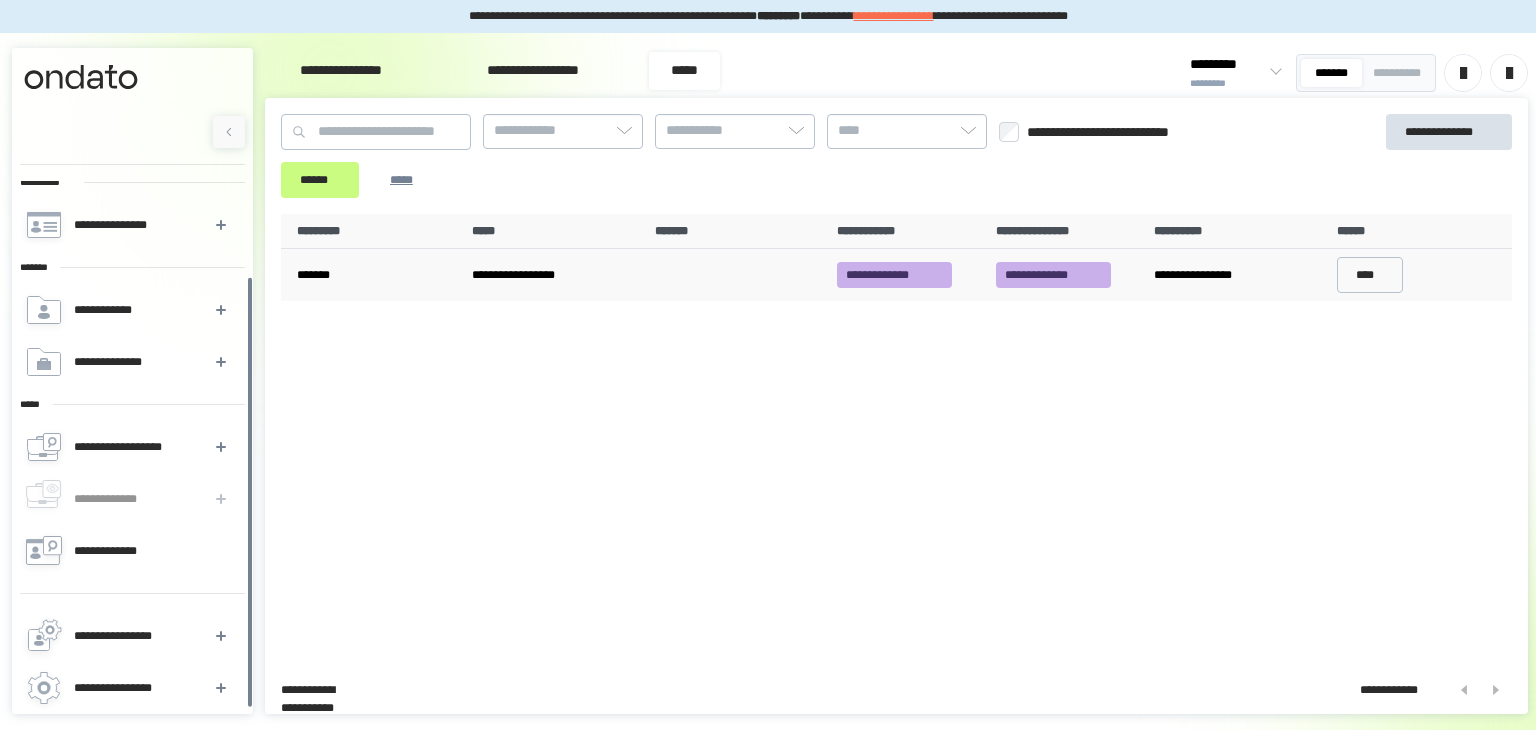 click on "**********" at bounding box center (555, 275) 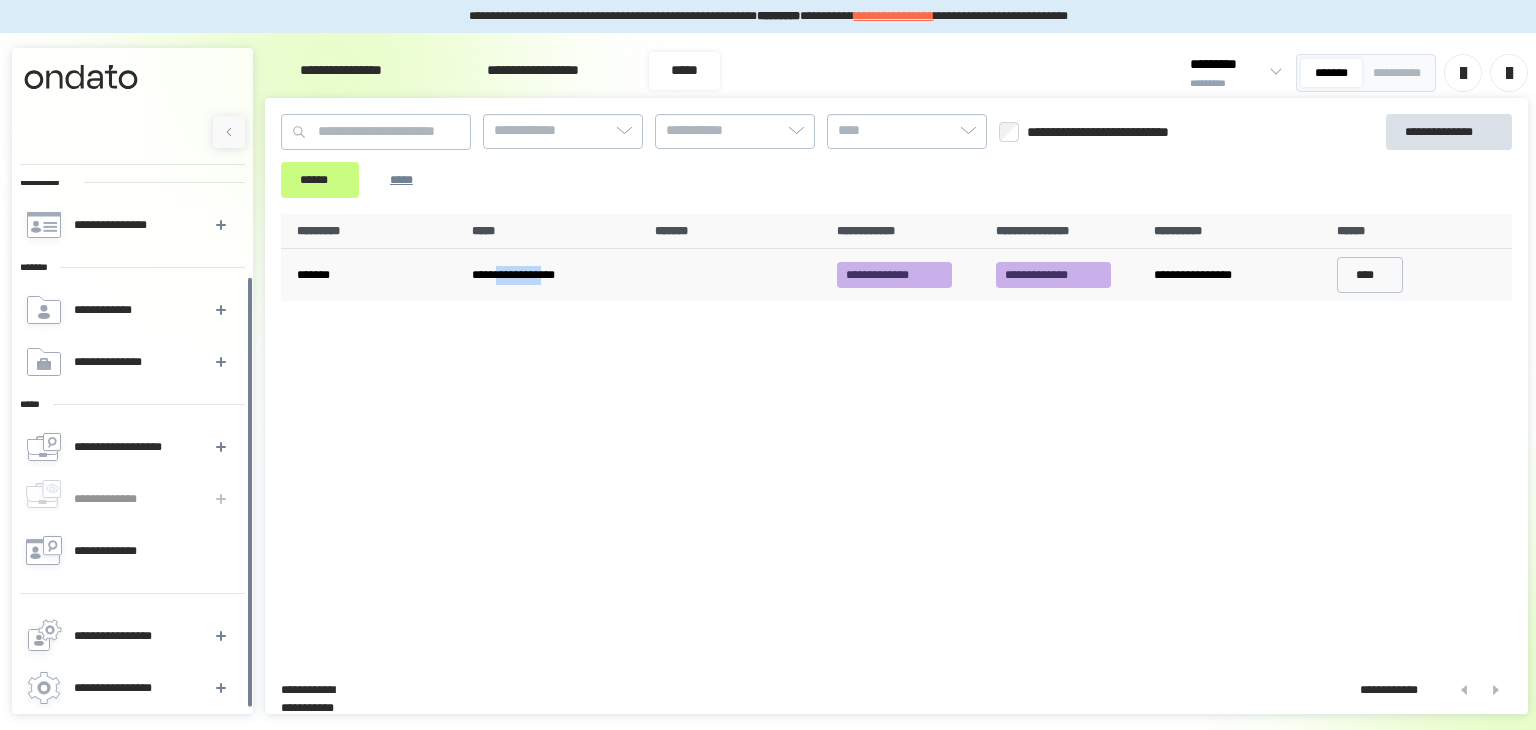 click on "**********" at bounding box center (555, 275) 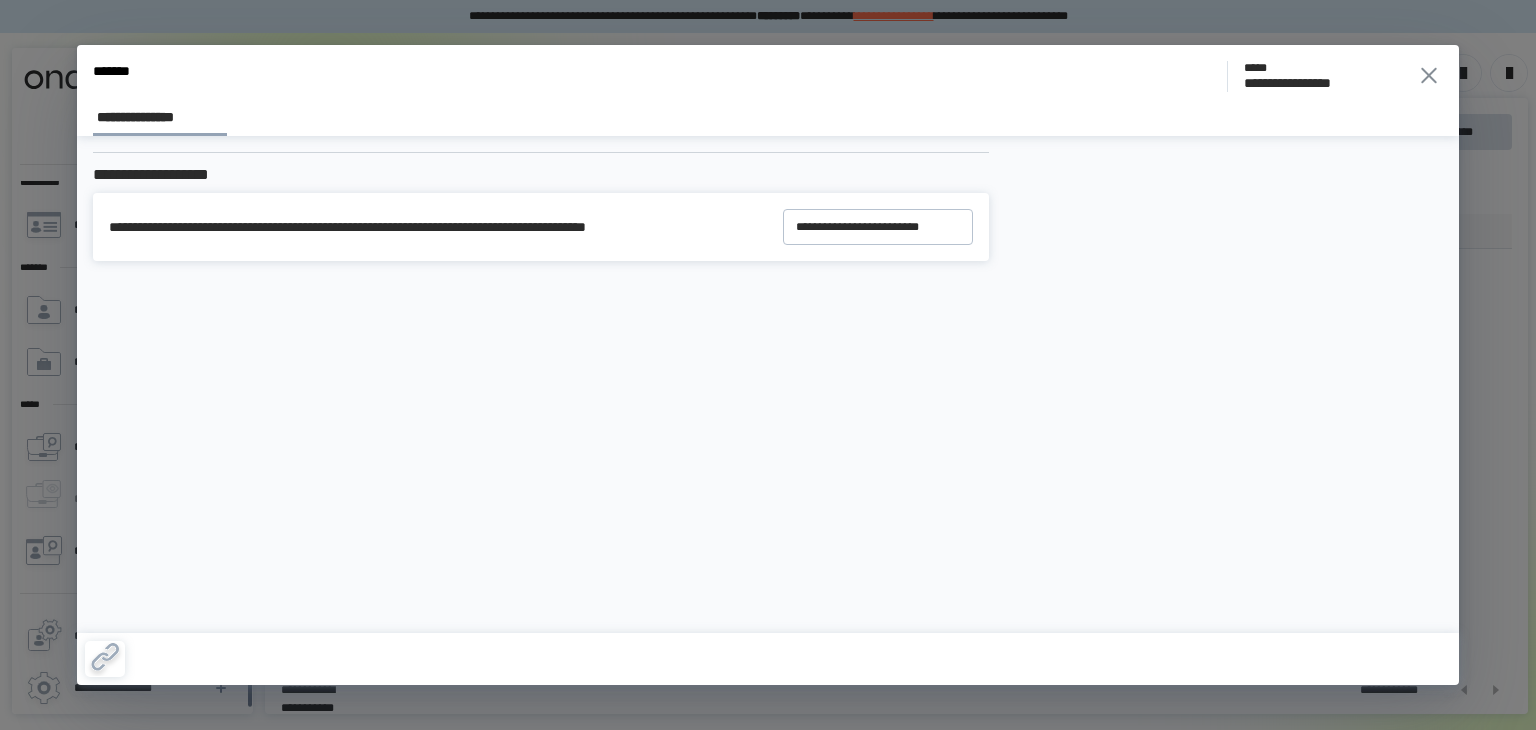 click 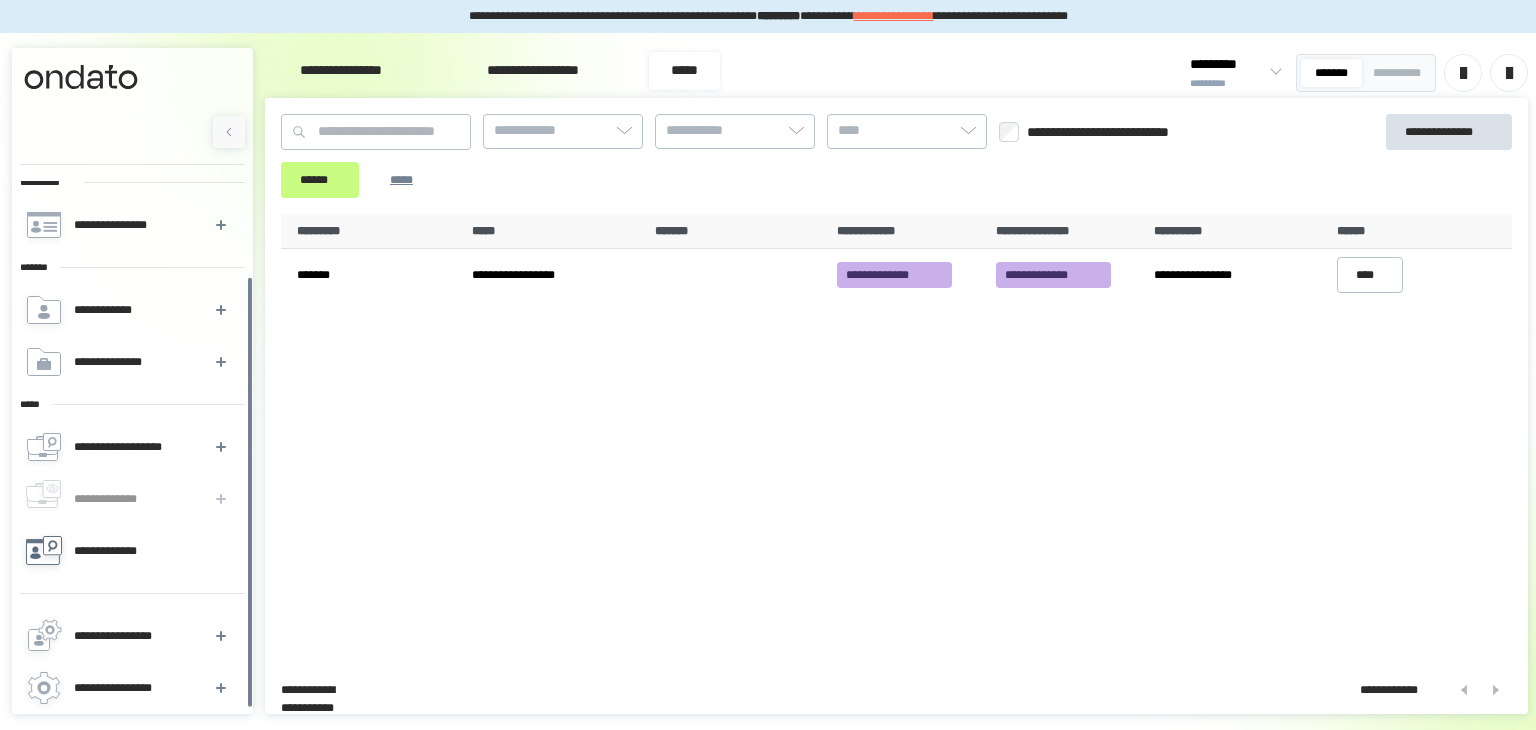 click on "**********" at bounding box center [117, 551] 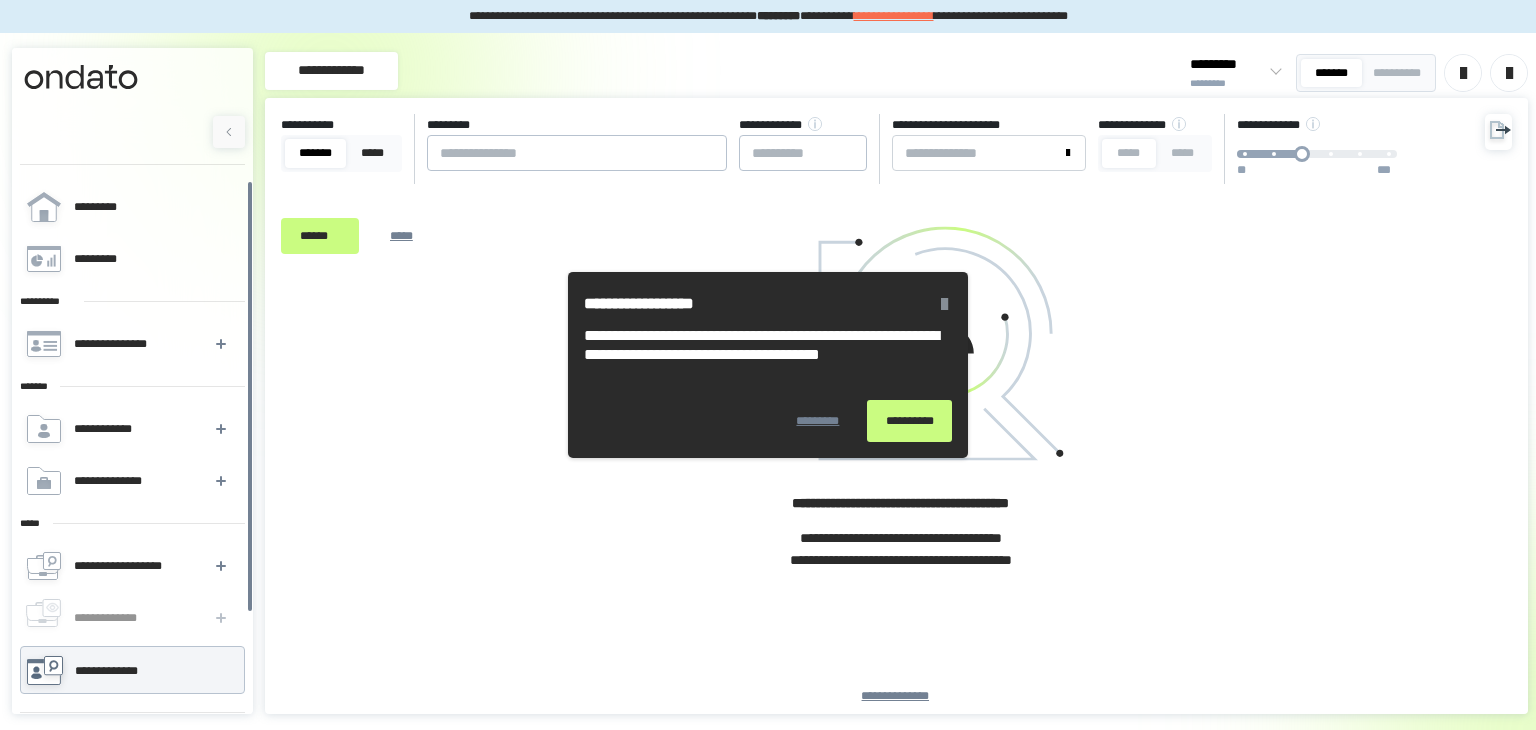 scroll, scrollTop: 119, scrollLeft: 0, axis: vertical 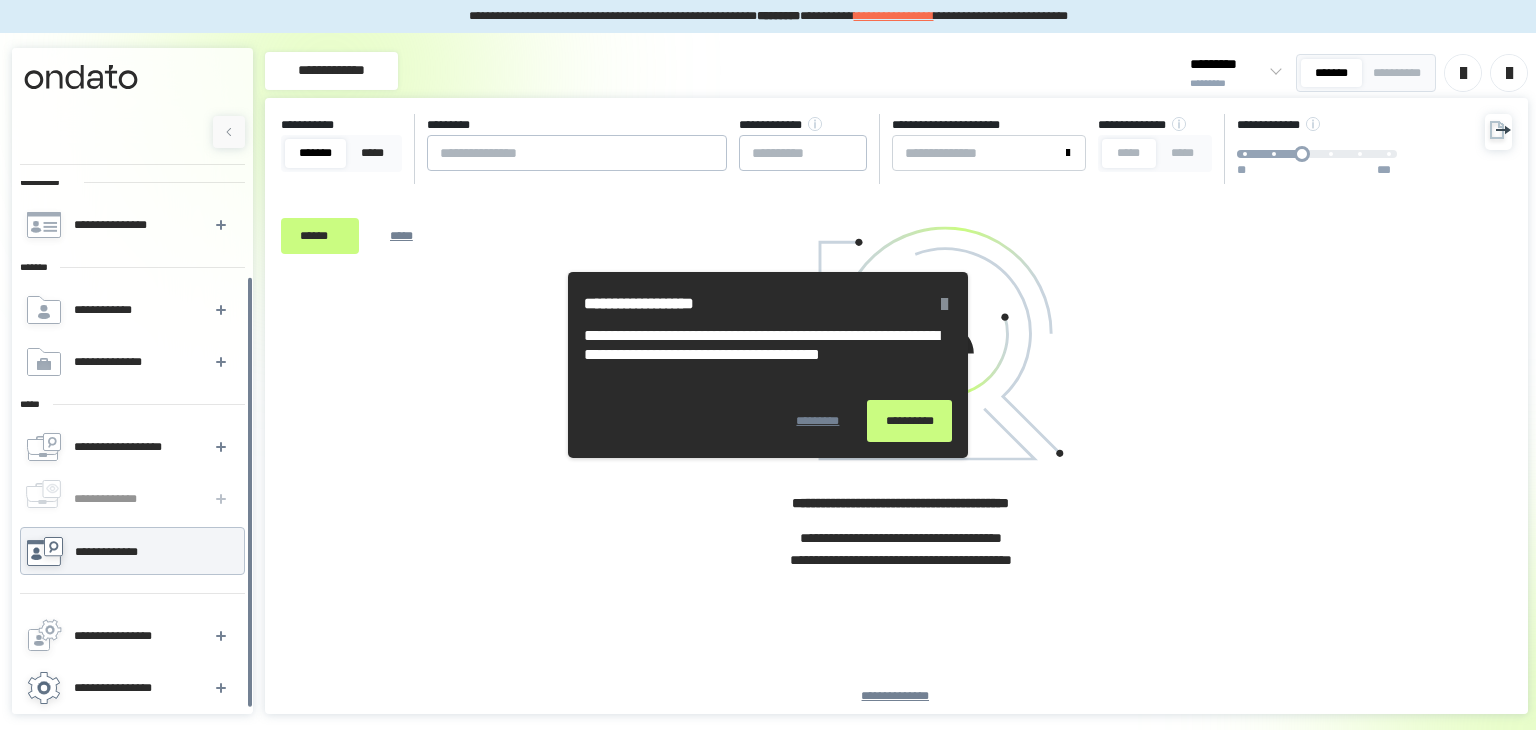 click on "**********" at bounding box center [131, 688] 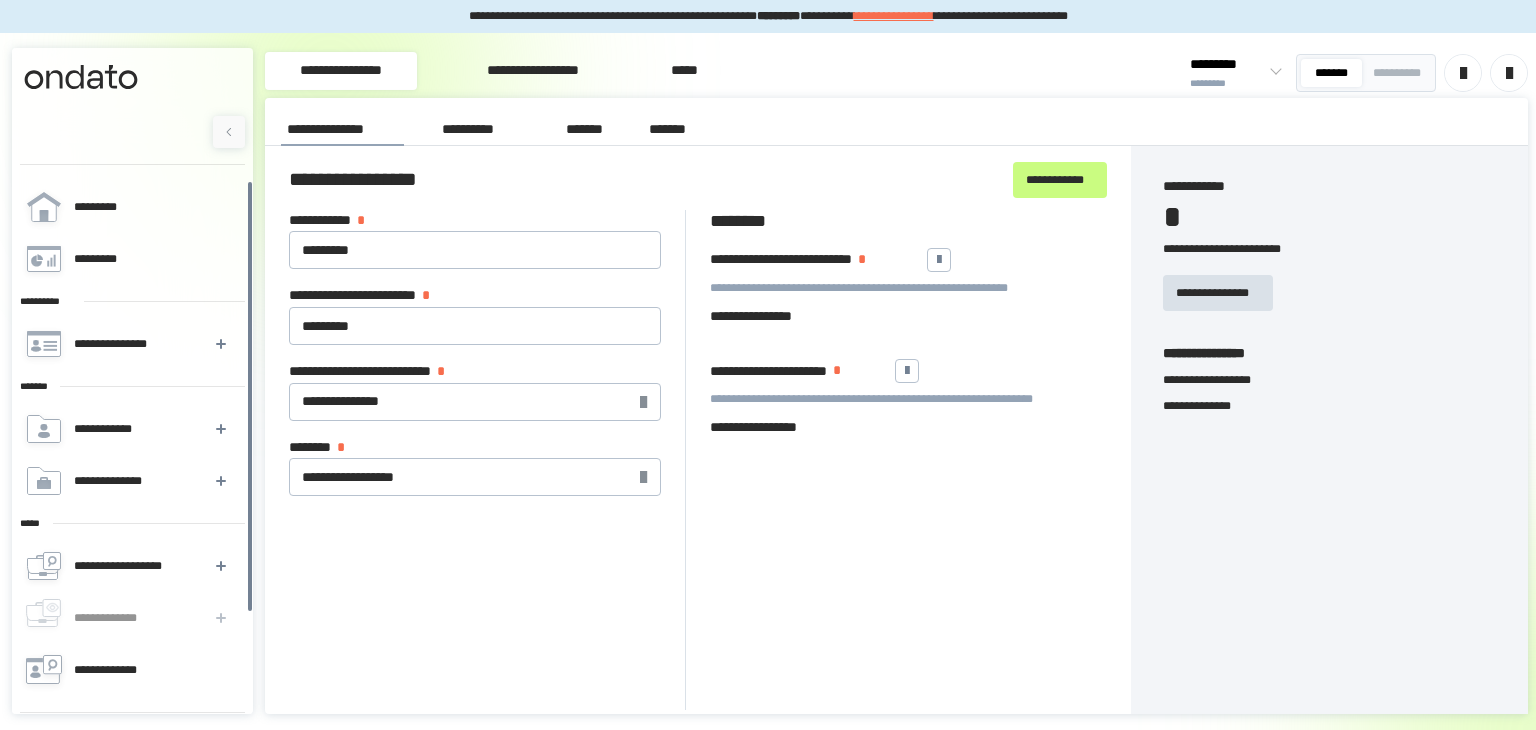 click at bounding box center (1509, 73) 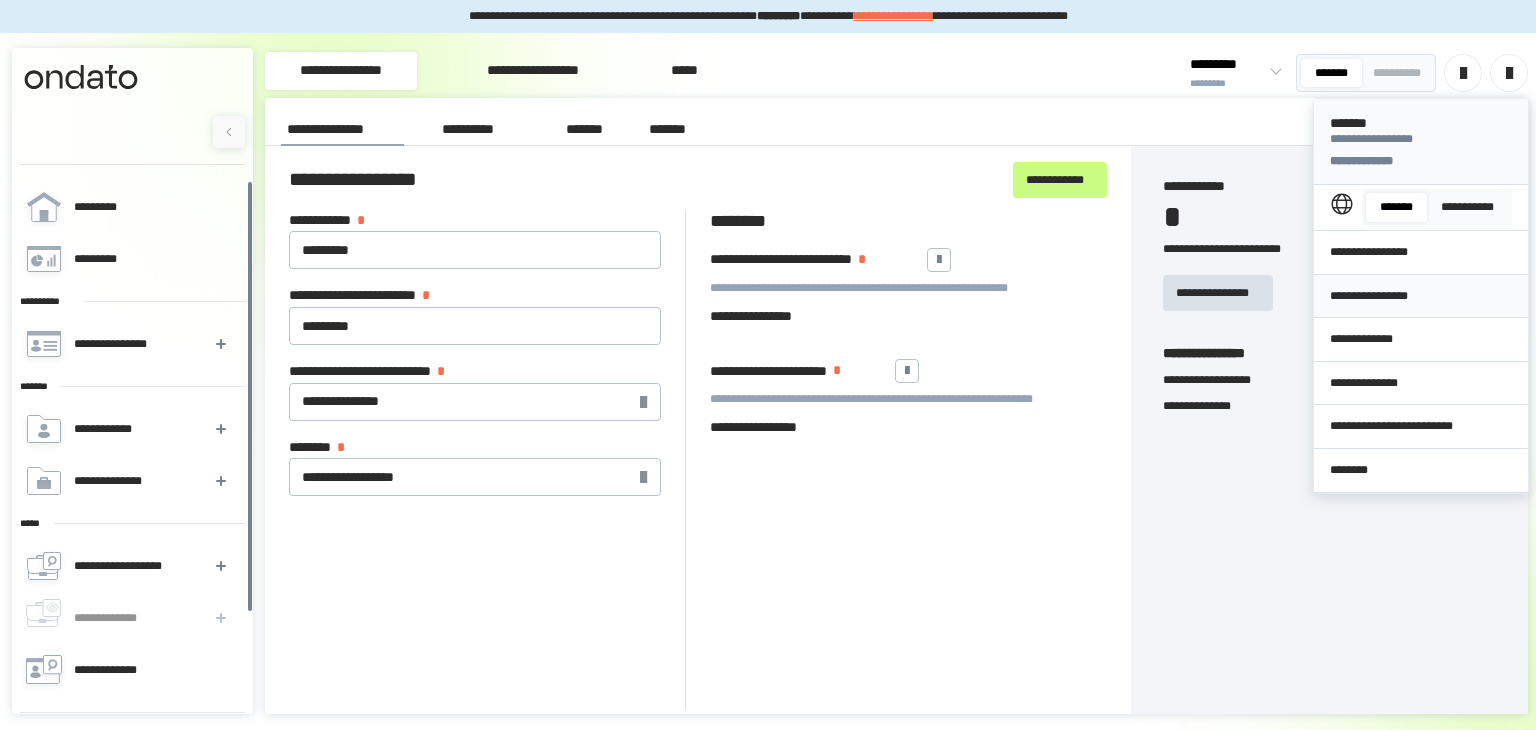 click on "**********" at bounding box center (1421, 296) 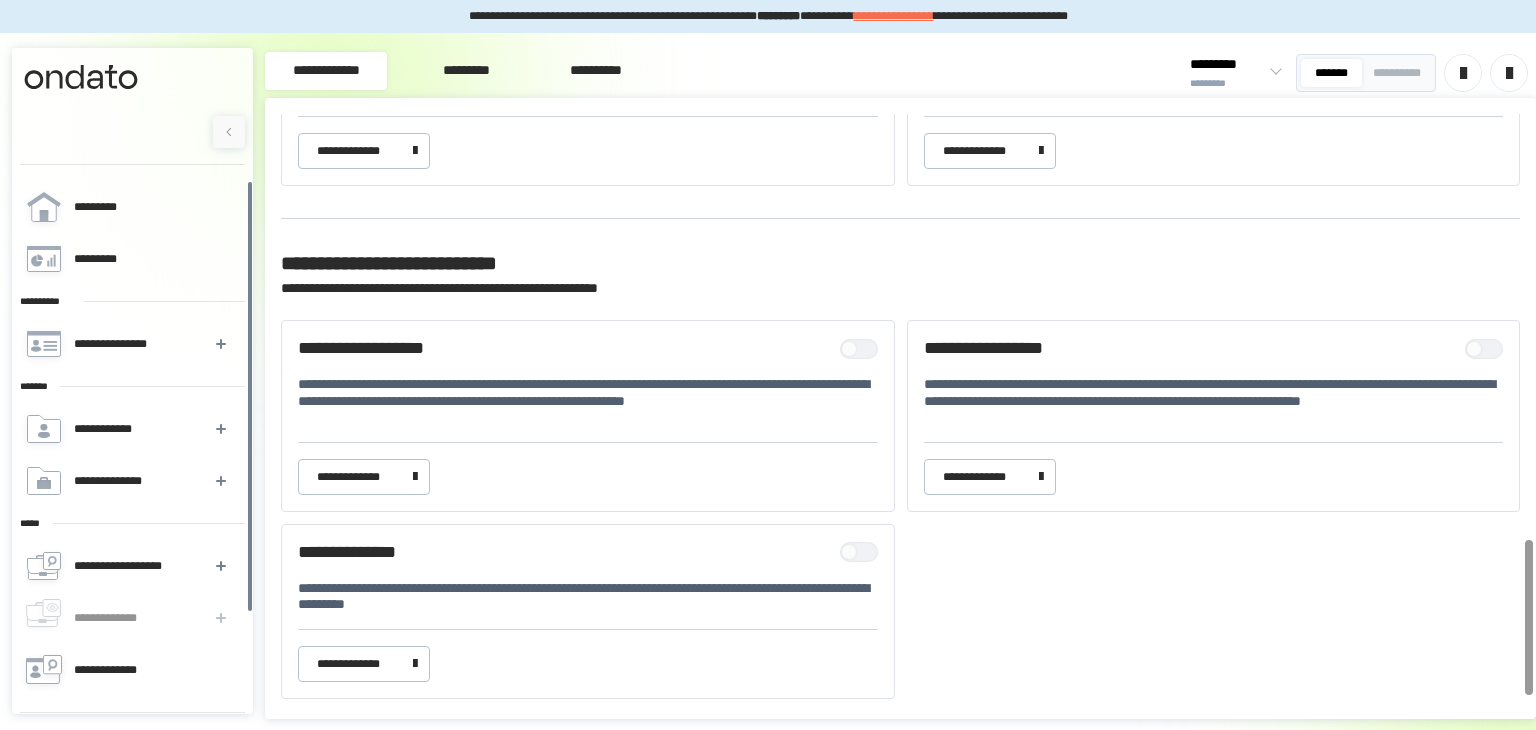 scroll, scrollTop: 1641, scrollLeft: 0, axis: vertical 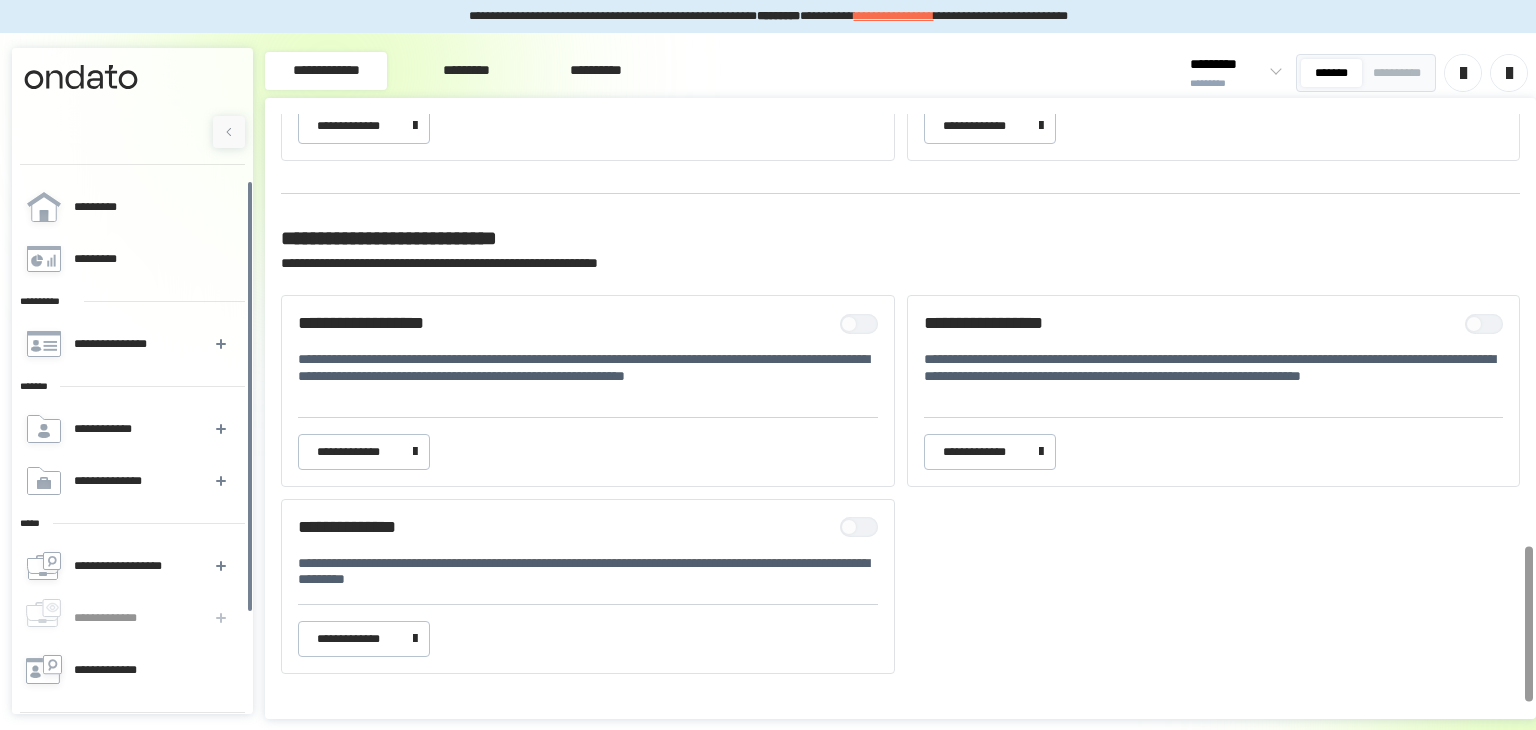 click at bounding box center [1509, 73] 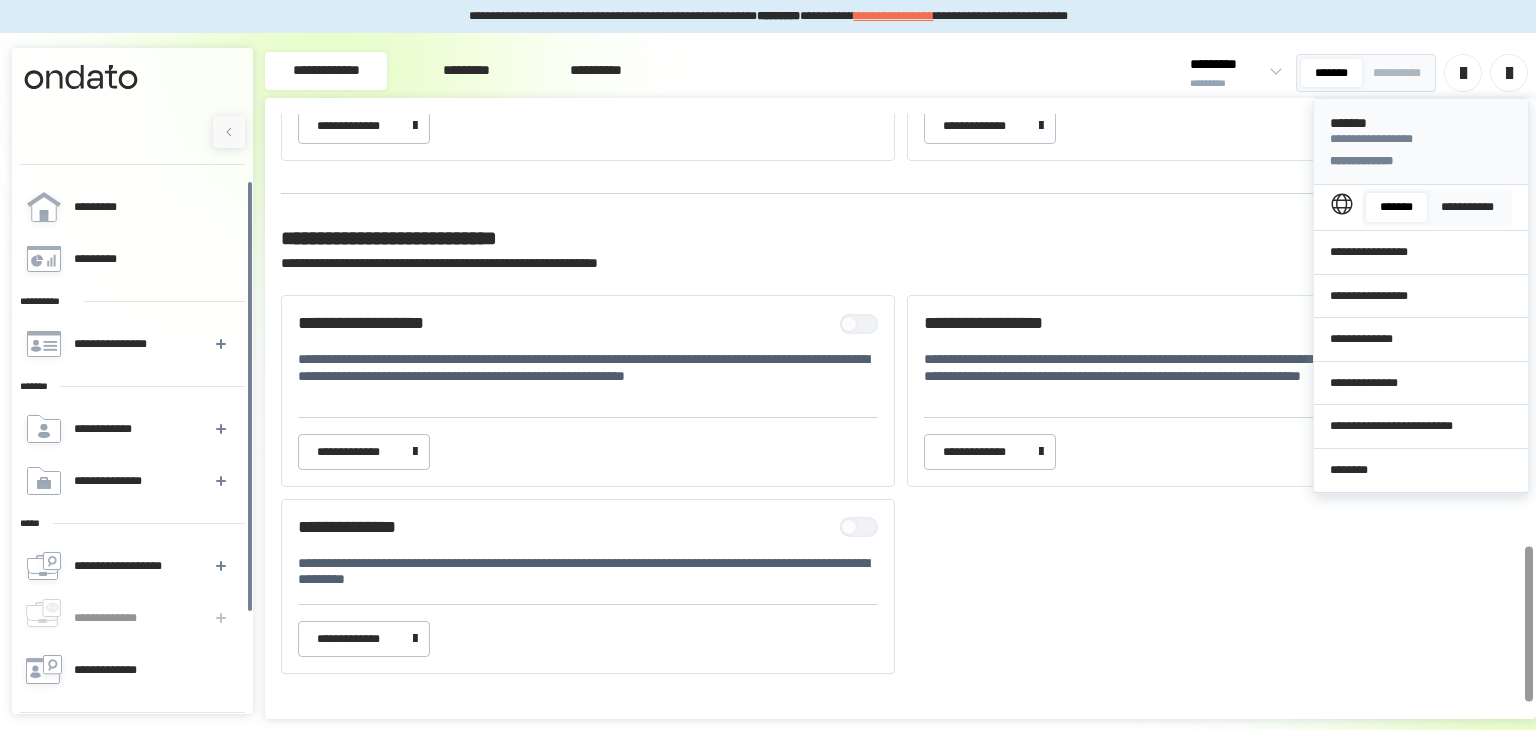 click on "[FIRST] [ADDRESS] [CITY], [STATE] [POSTAL_CODE] [COUNTRY] [PHONE] [EMAIL] [CREDIT_CARD] [SSN] [PASSPORT] [DRIVER_LICENSE] [DOB]" at bounding box center (900, -410) 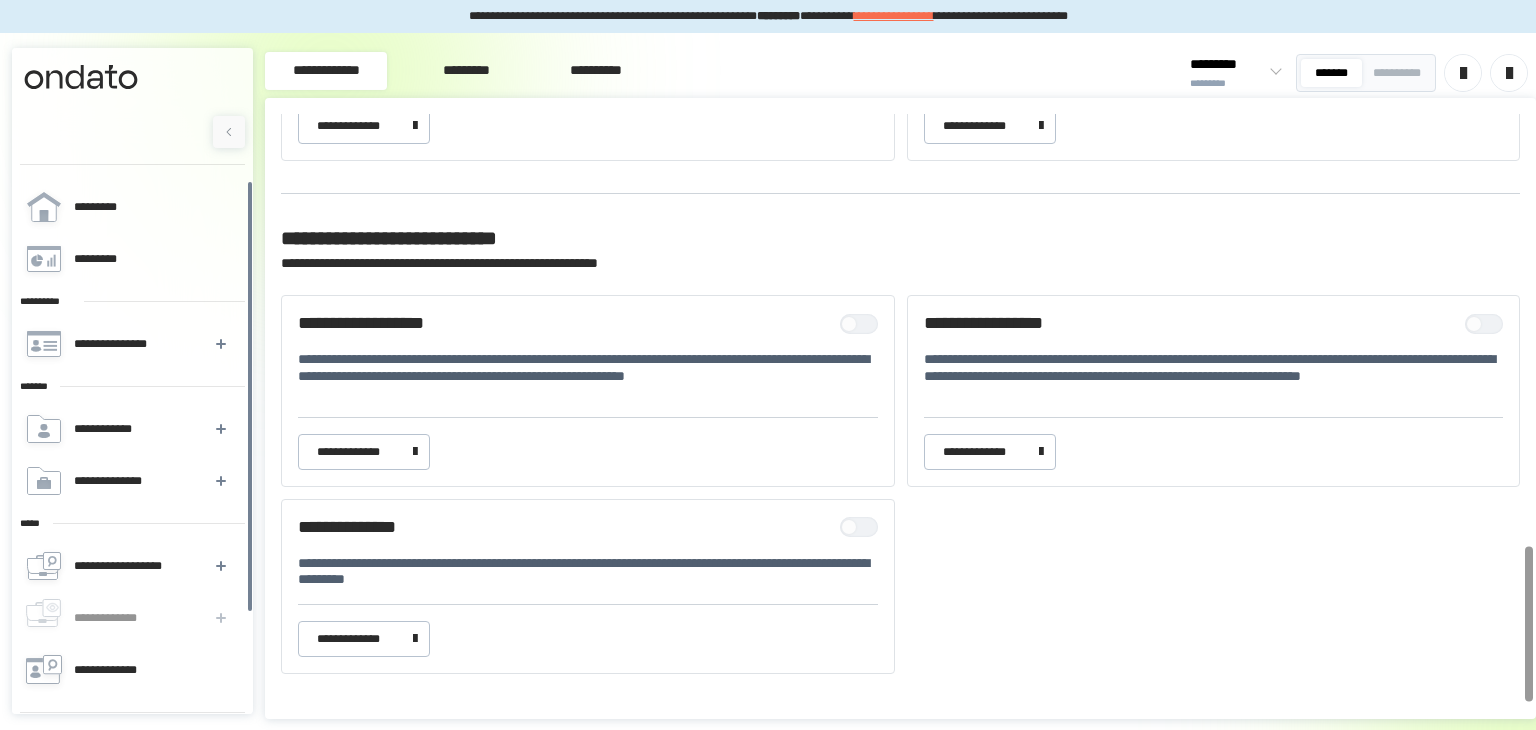 click at bounding box center (864, 324) 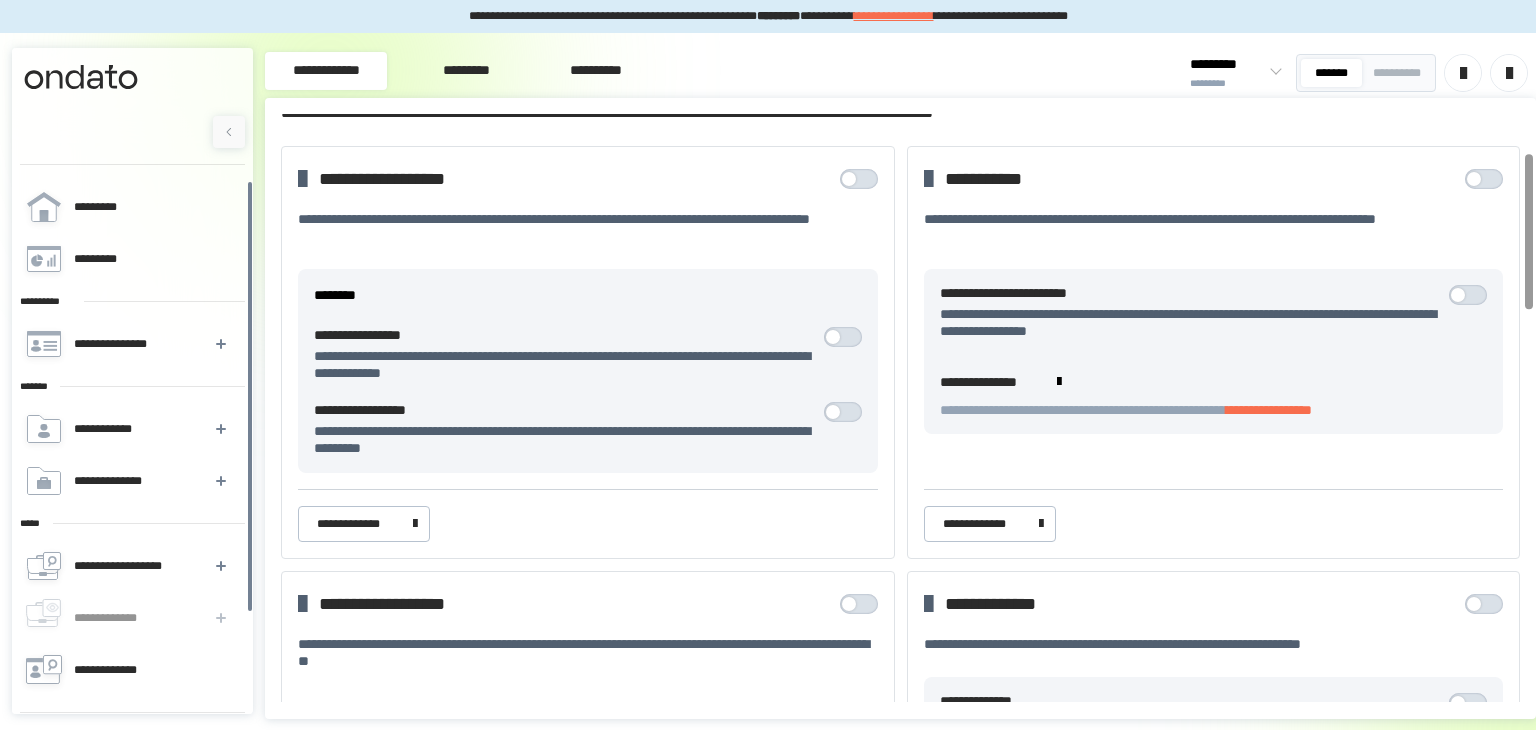 scroll, scrollTop: 0, scrollLeft: 0, axis: both 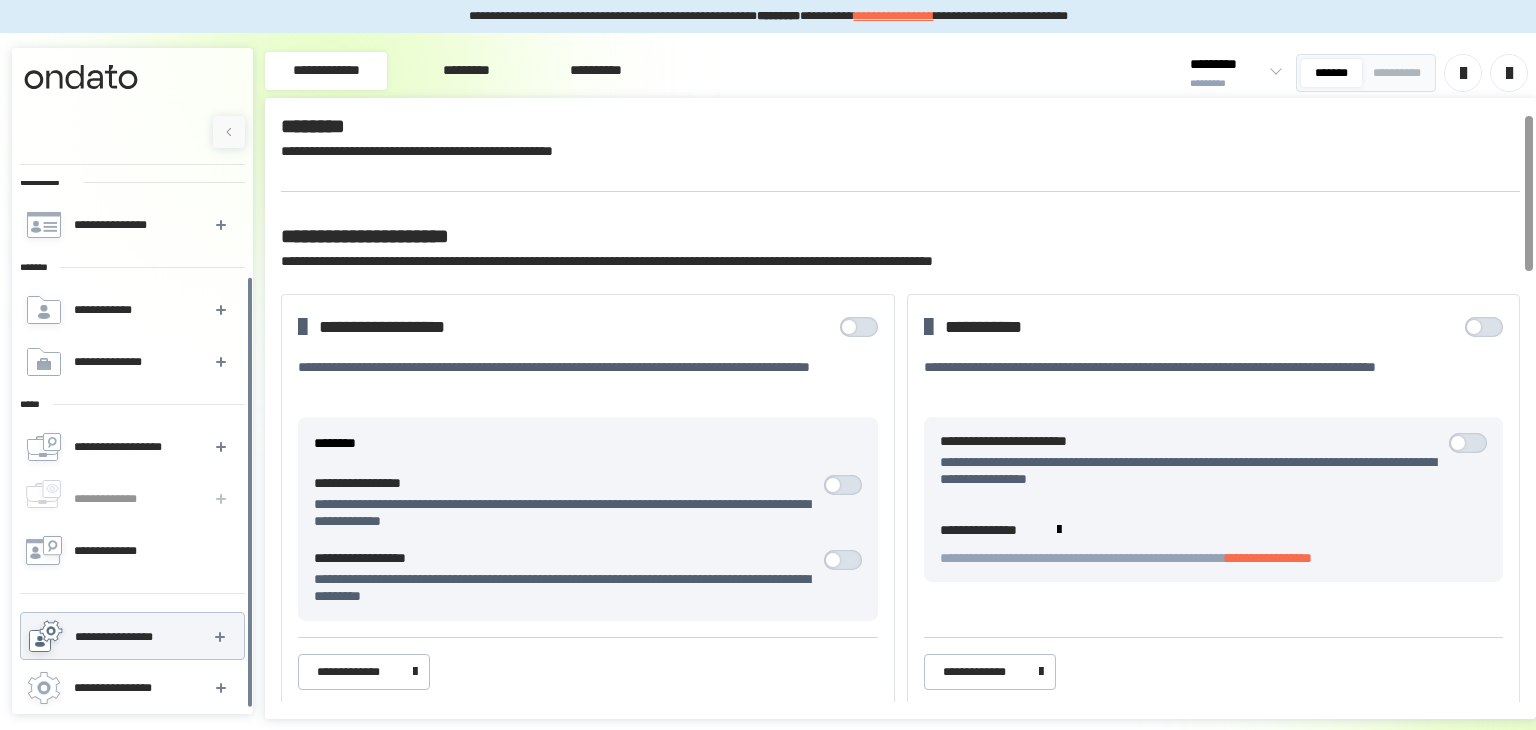 click on "*********" at bounding box center [466, 71] 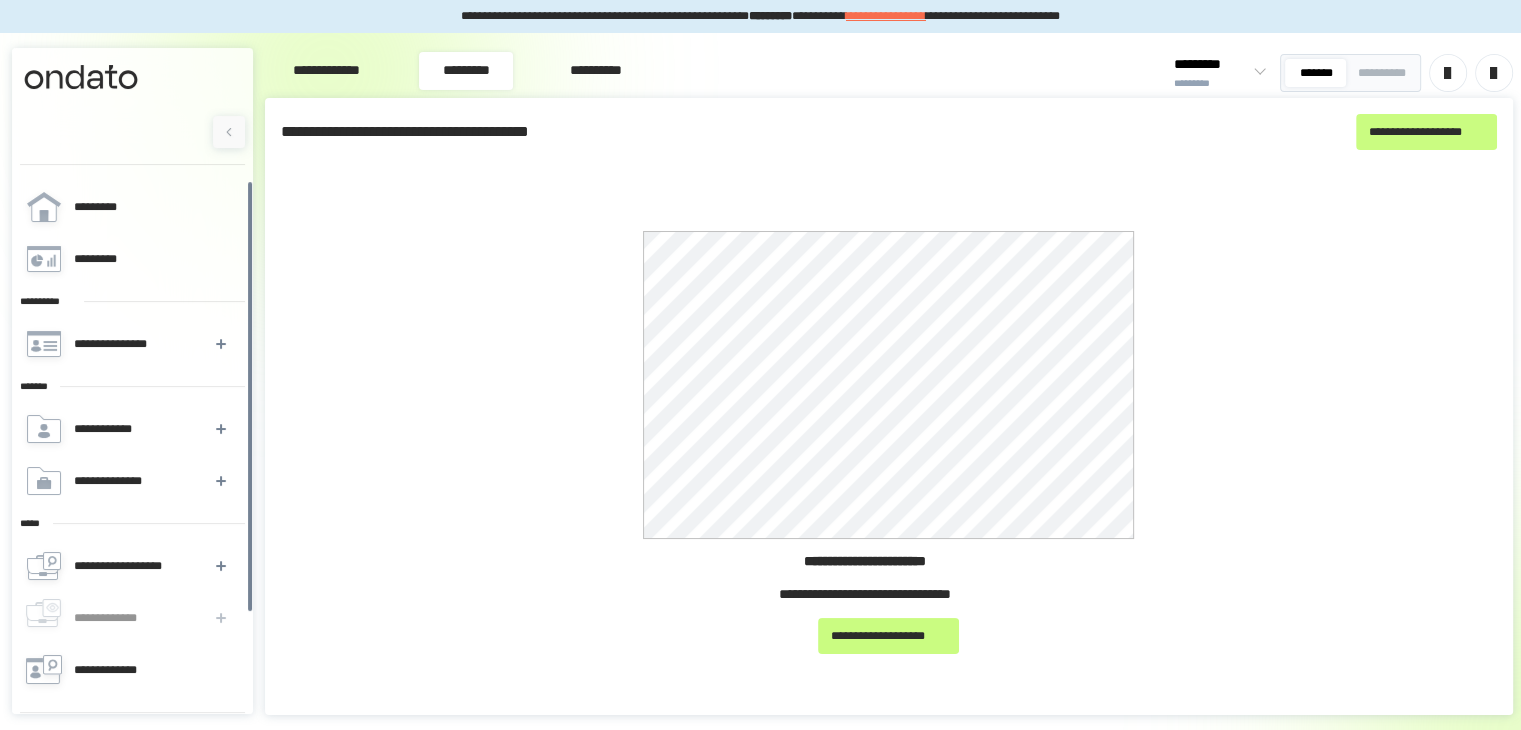 click on "**********" at bounding box center (595, 71) 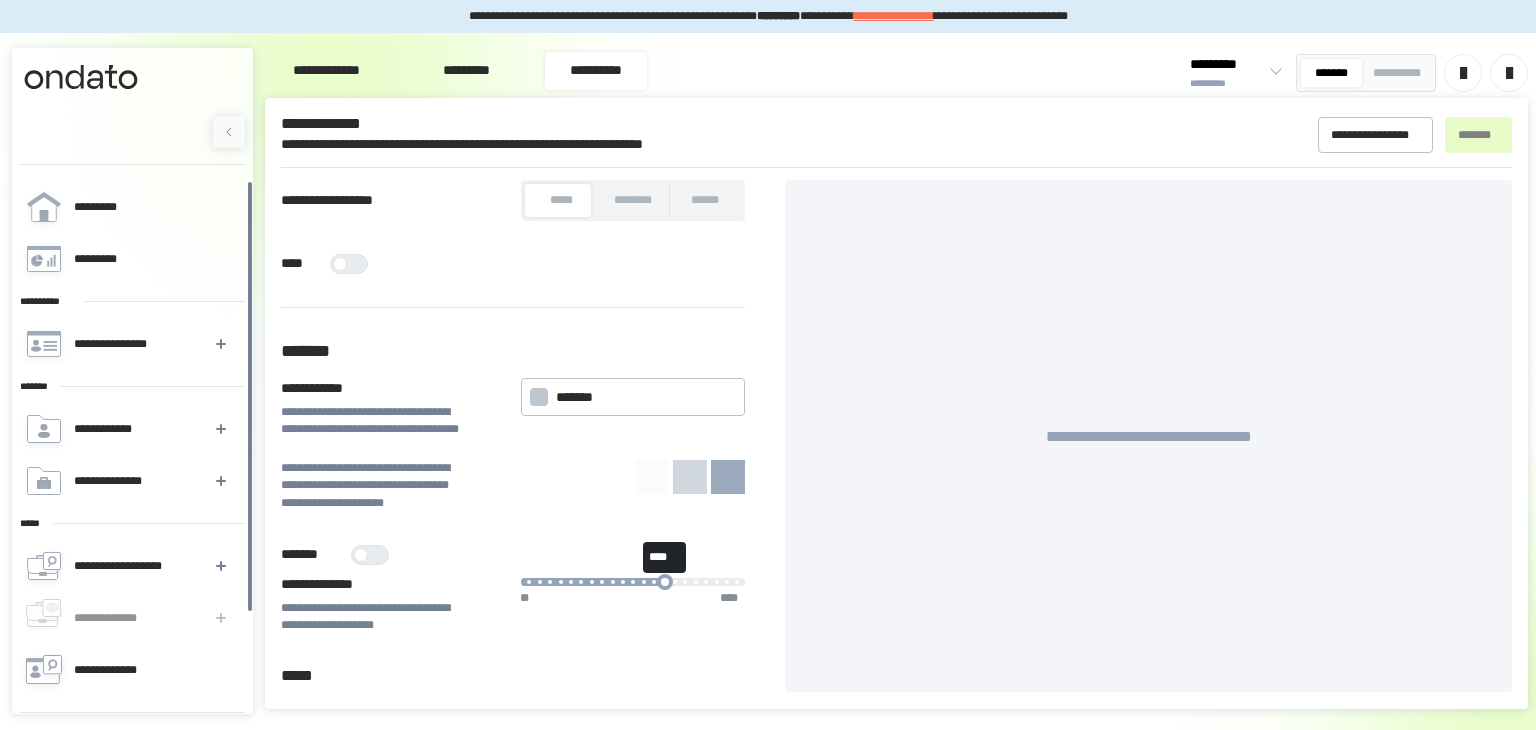 click at bounding box center (1509, 73) 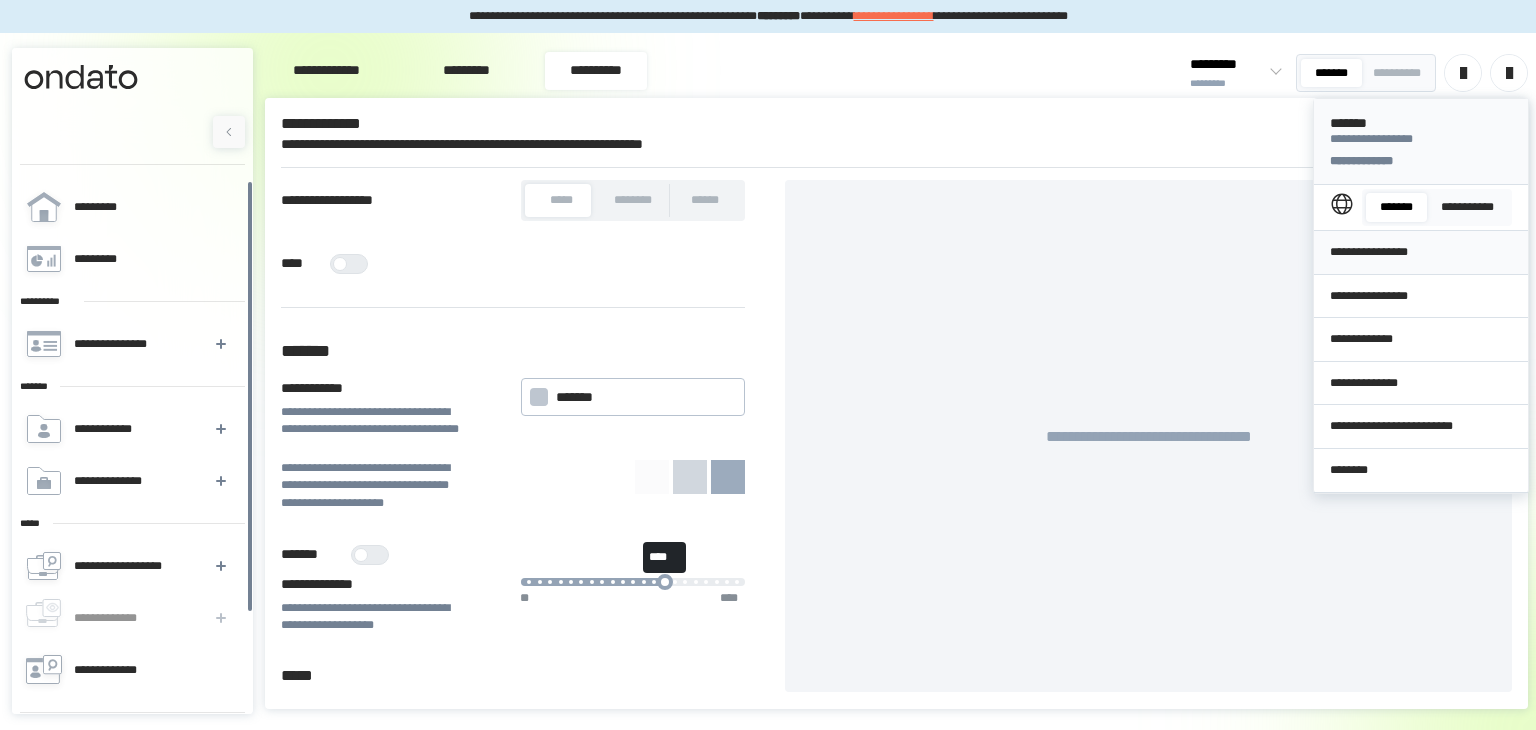 click on "**********" at bounding box center (1421, 252) 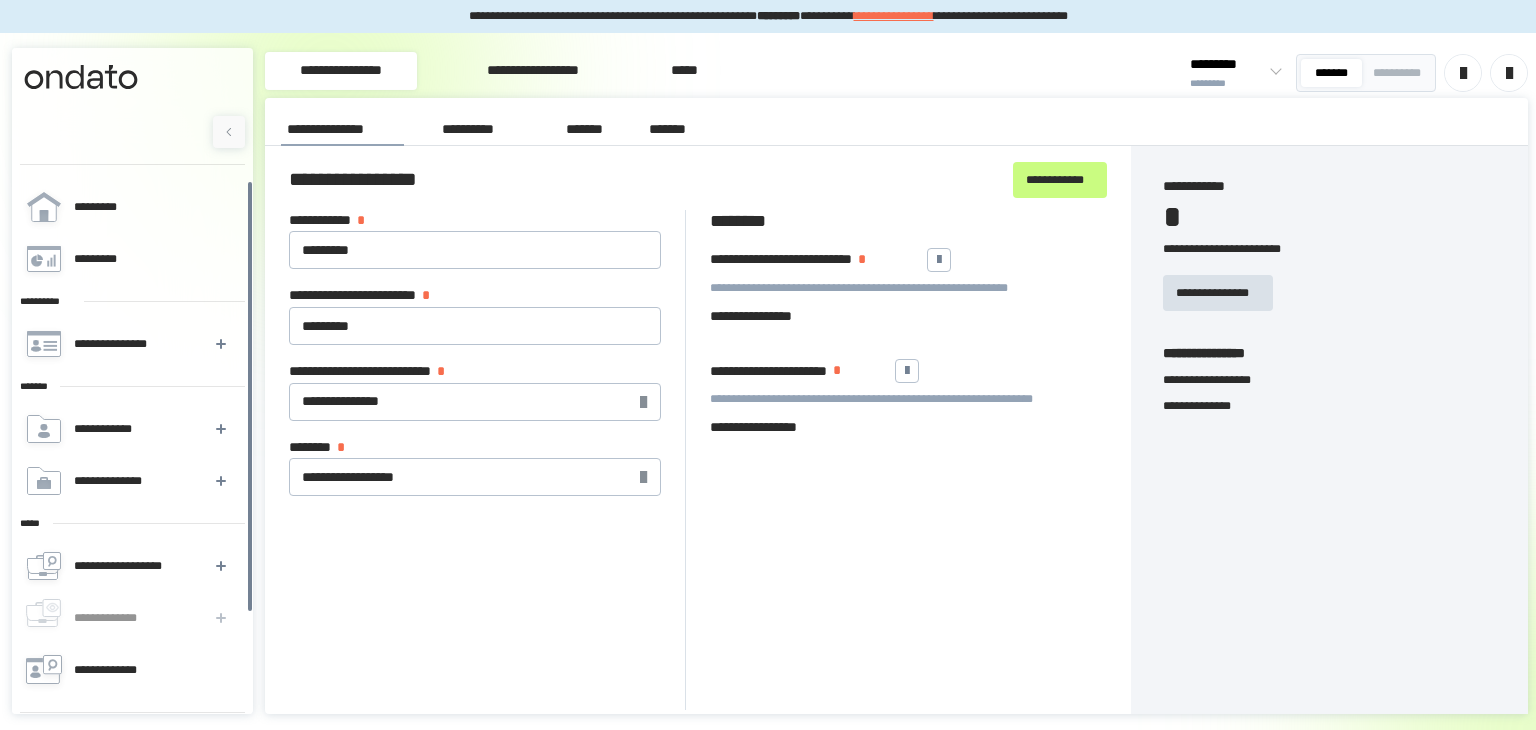 click on "[FIRST] [LAST] [ADDRESS] [CITY], [STATE] [POSTAL_CODE] [COUNTRY] [PHONE] [EMAIL] [CREDIT_CARD] [SSN] [PASSPORT] [DRIVER_LICENSE] [DOB]" at bounding box center (896, 406) 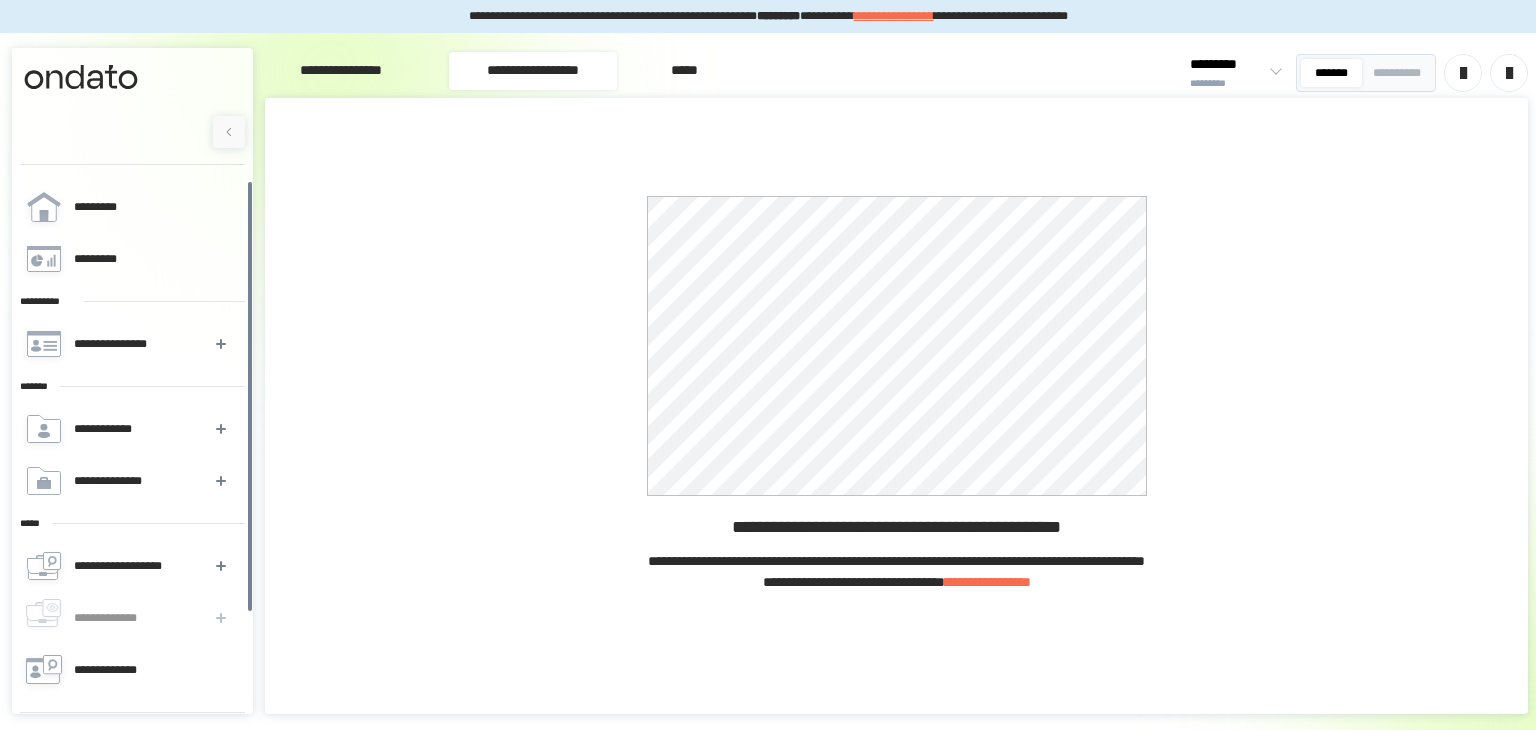 click on "*****" at bounding box center [684, 71] 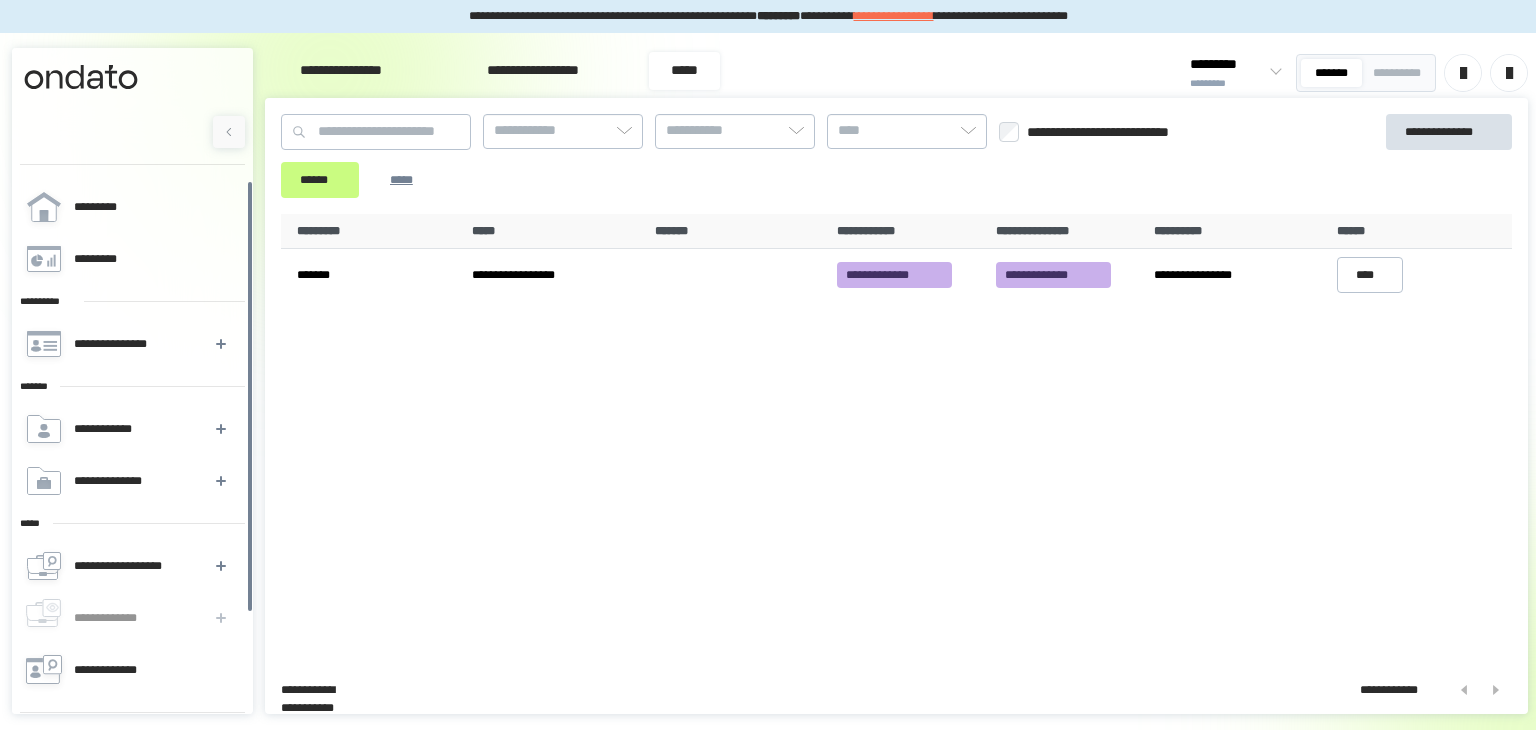 click on "**********" at bounding box center (341, 71) 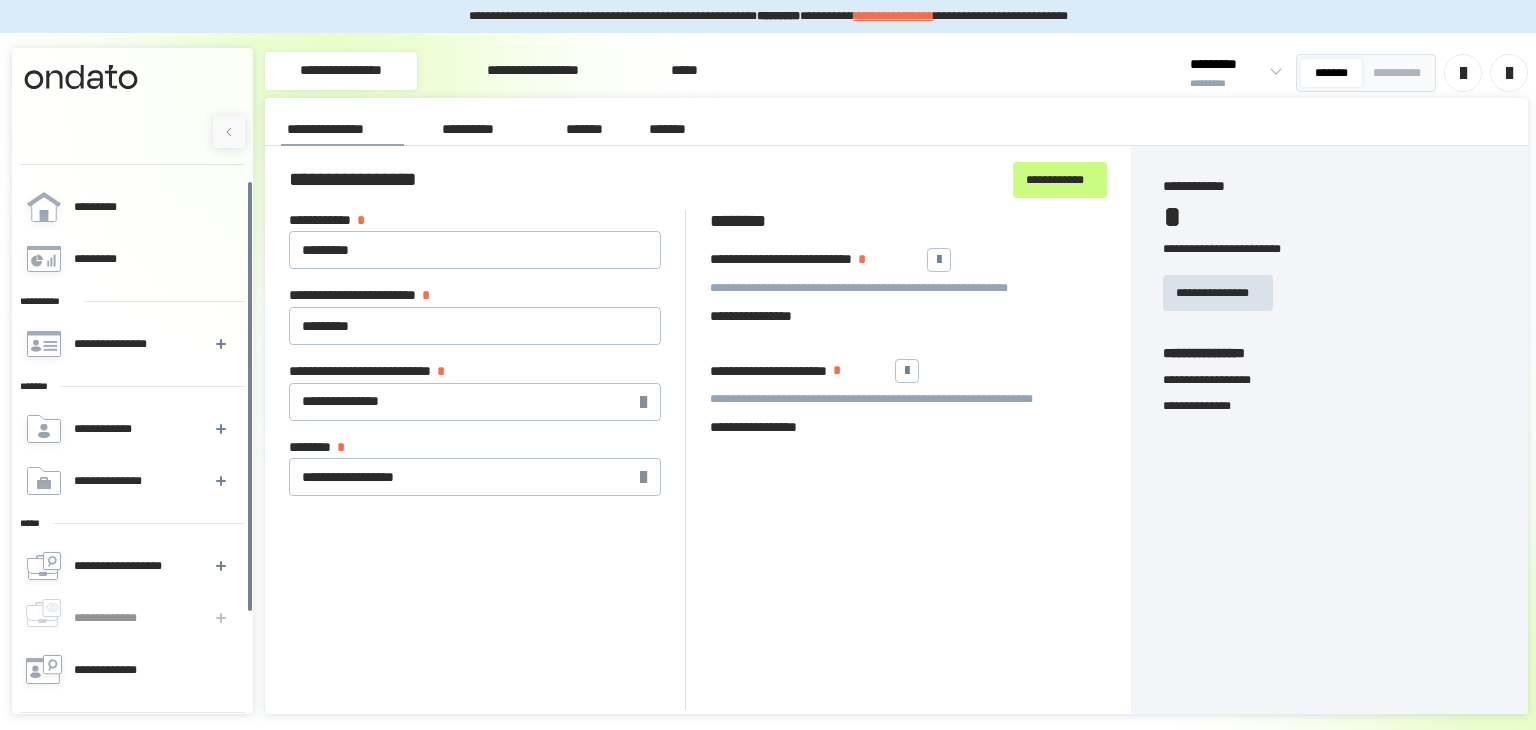 click on "**********" at bounding box center [482, 129] 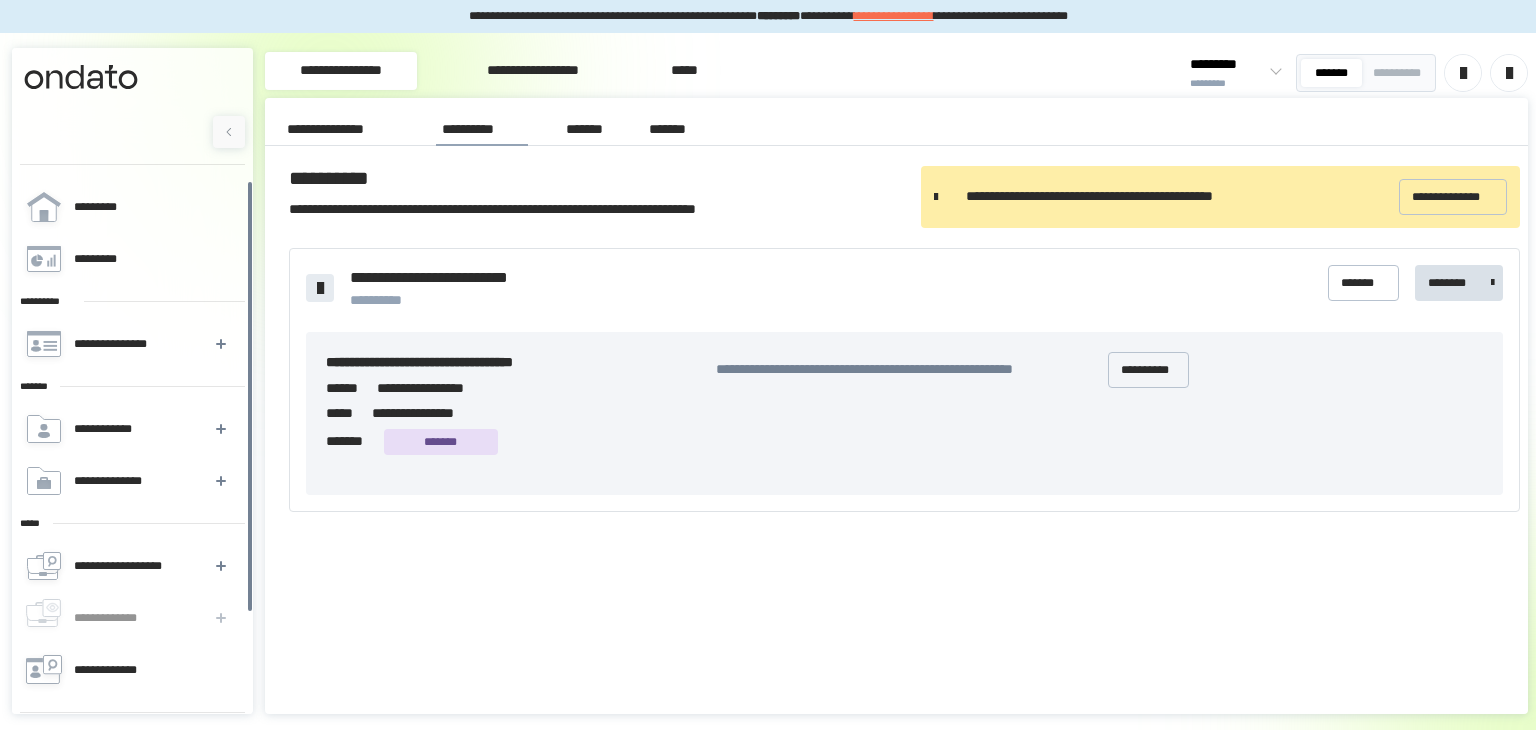 click on "*******" at bounding box center [586, 130] 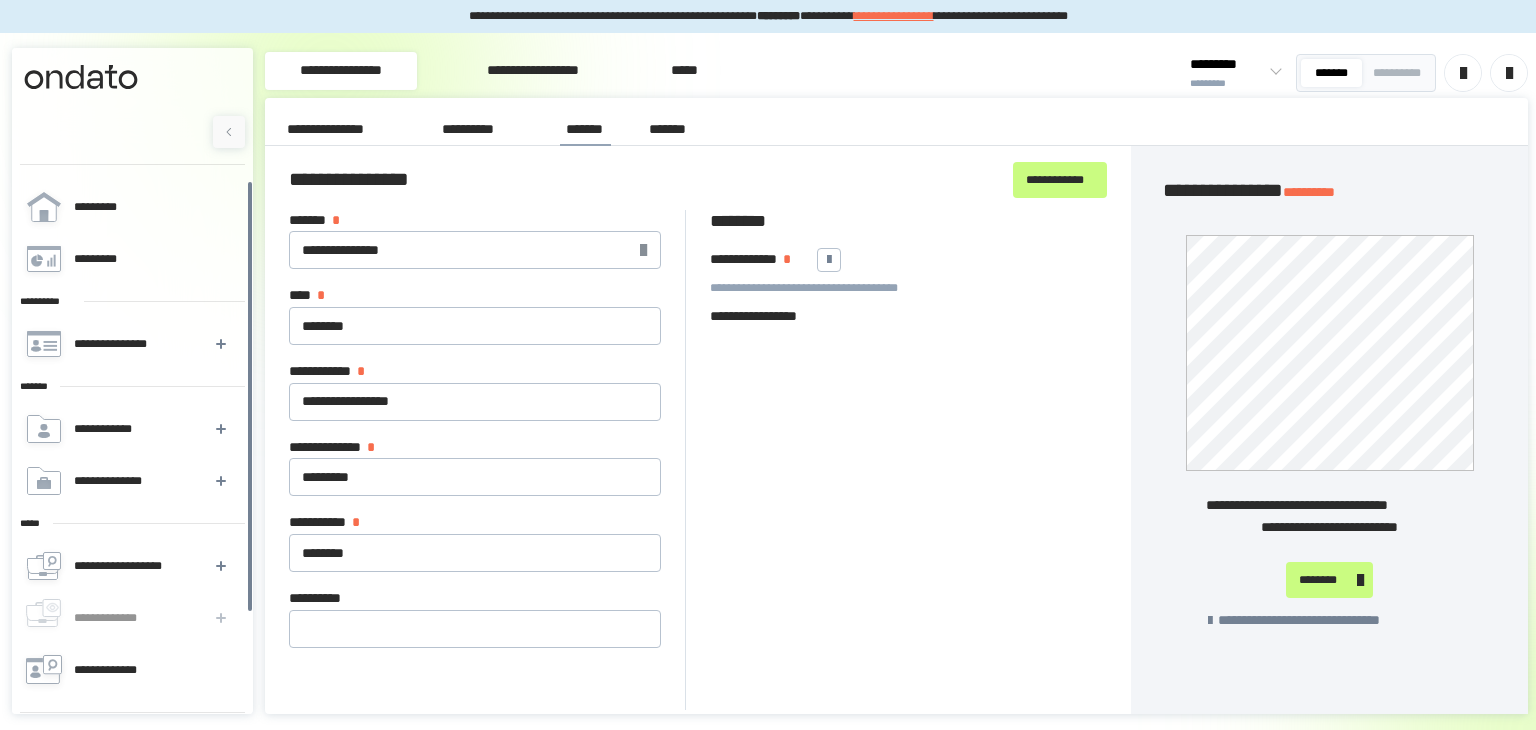 click on "*******" at bounding box center [672, 129] 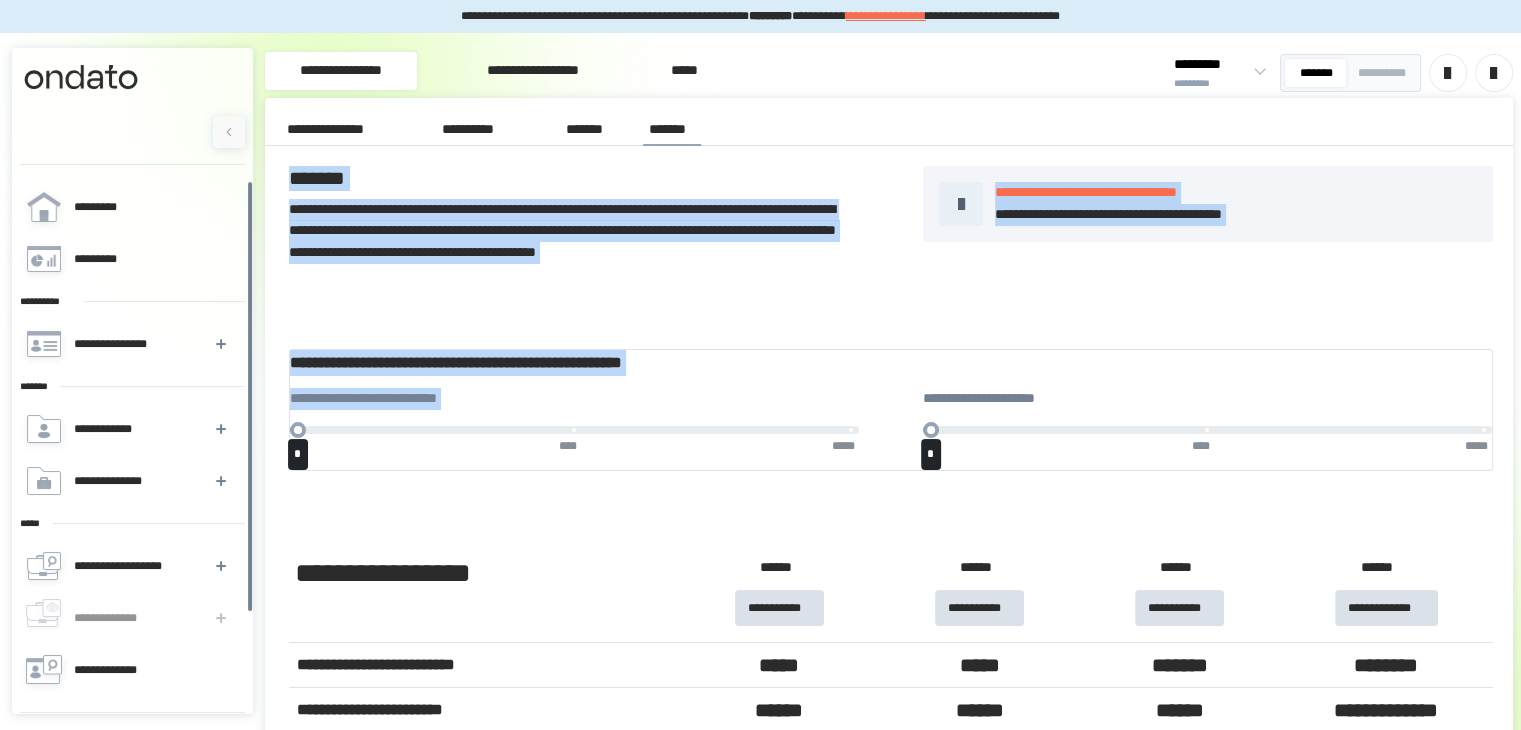 drag, startPoint x: 292, startPoint y: 185, endPoint x: 707, endPoint y: 433, distance: 483.45526 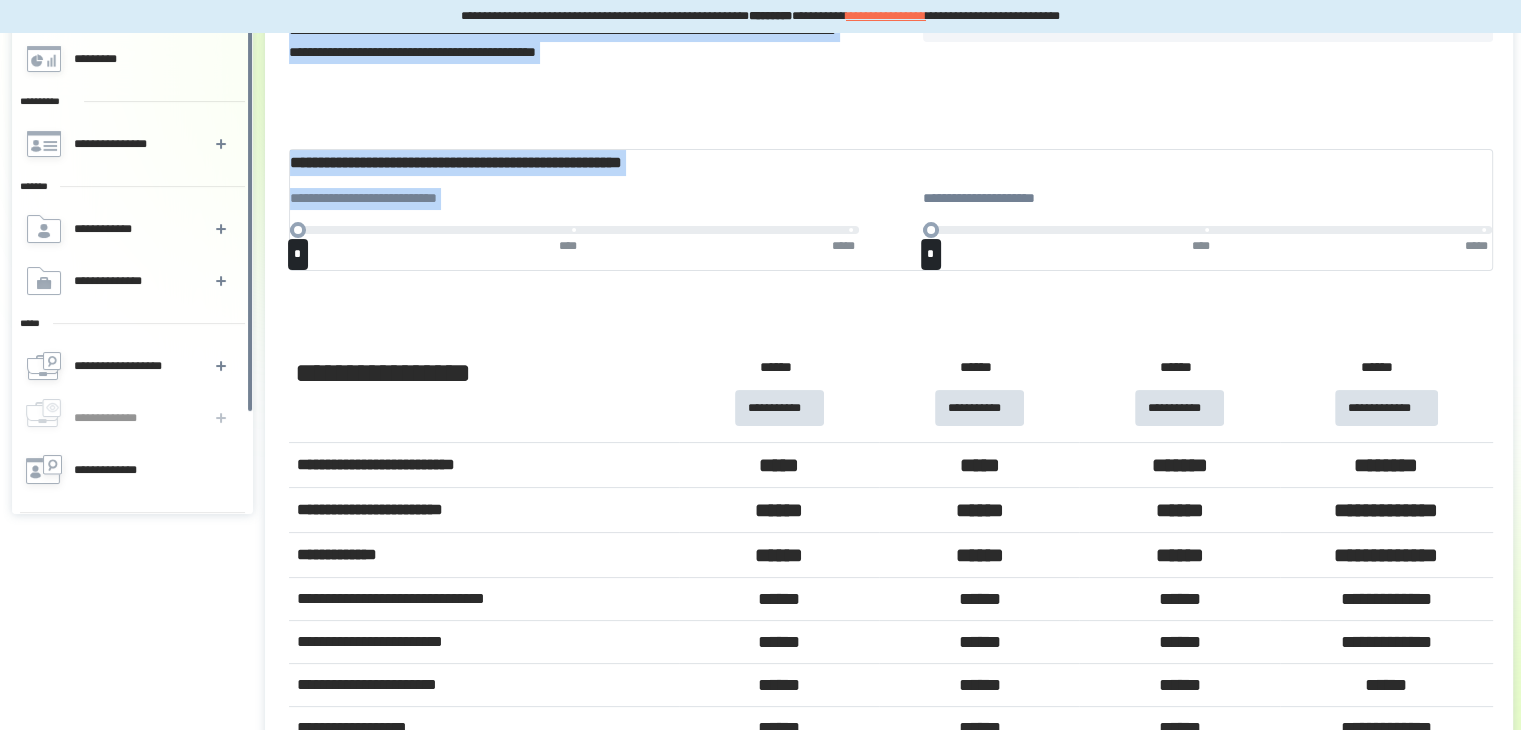 scroll, scrollTop: 224, scrollLeft: 0, axis: vertical 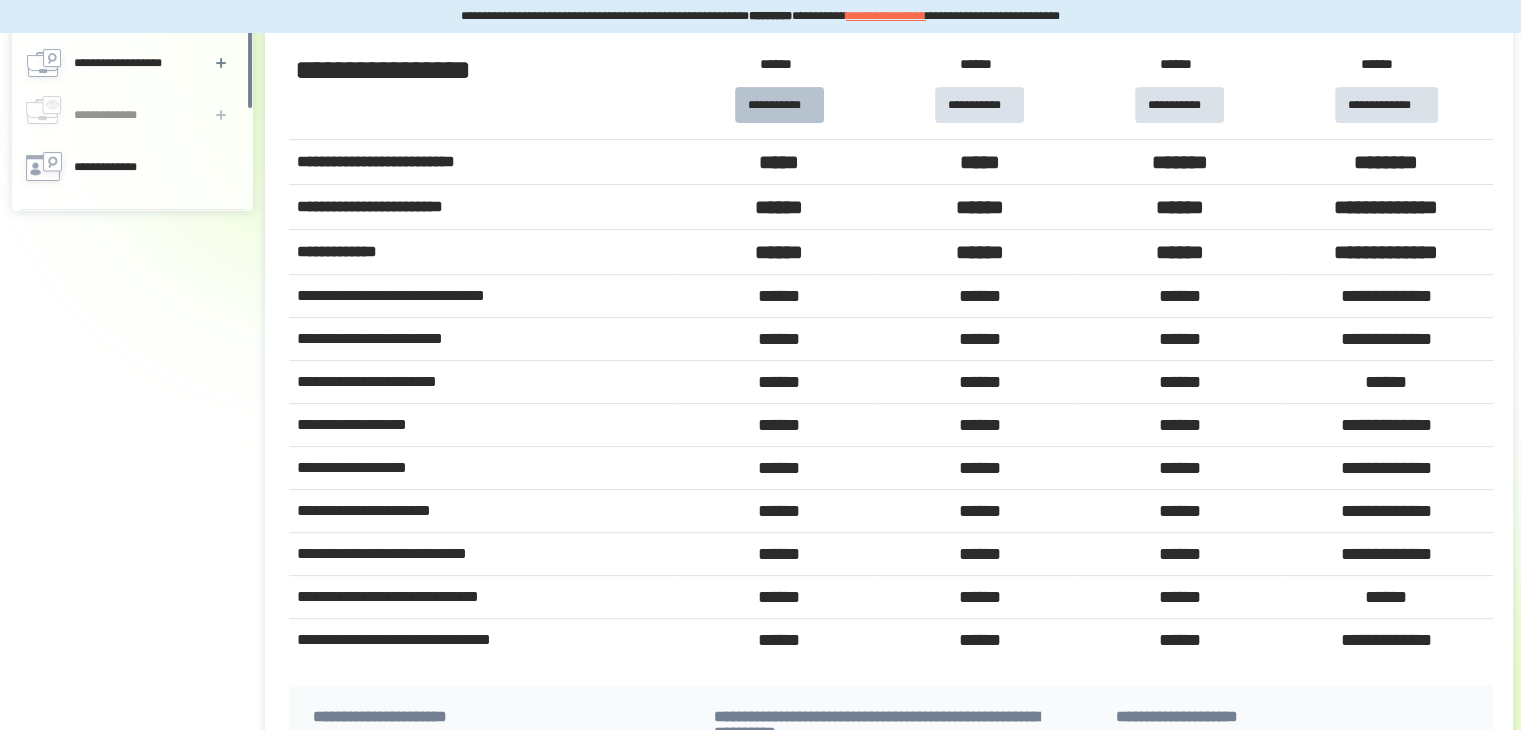 click on "******" at bounding box center [779, 382] 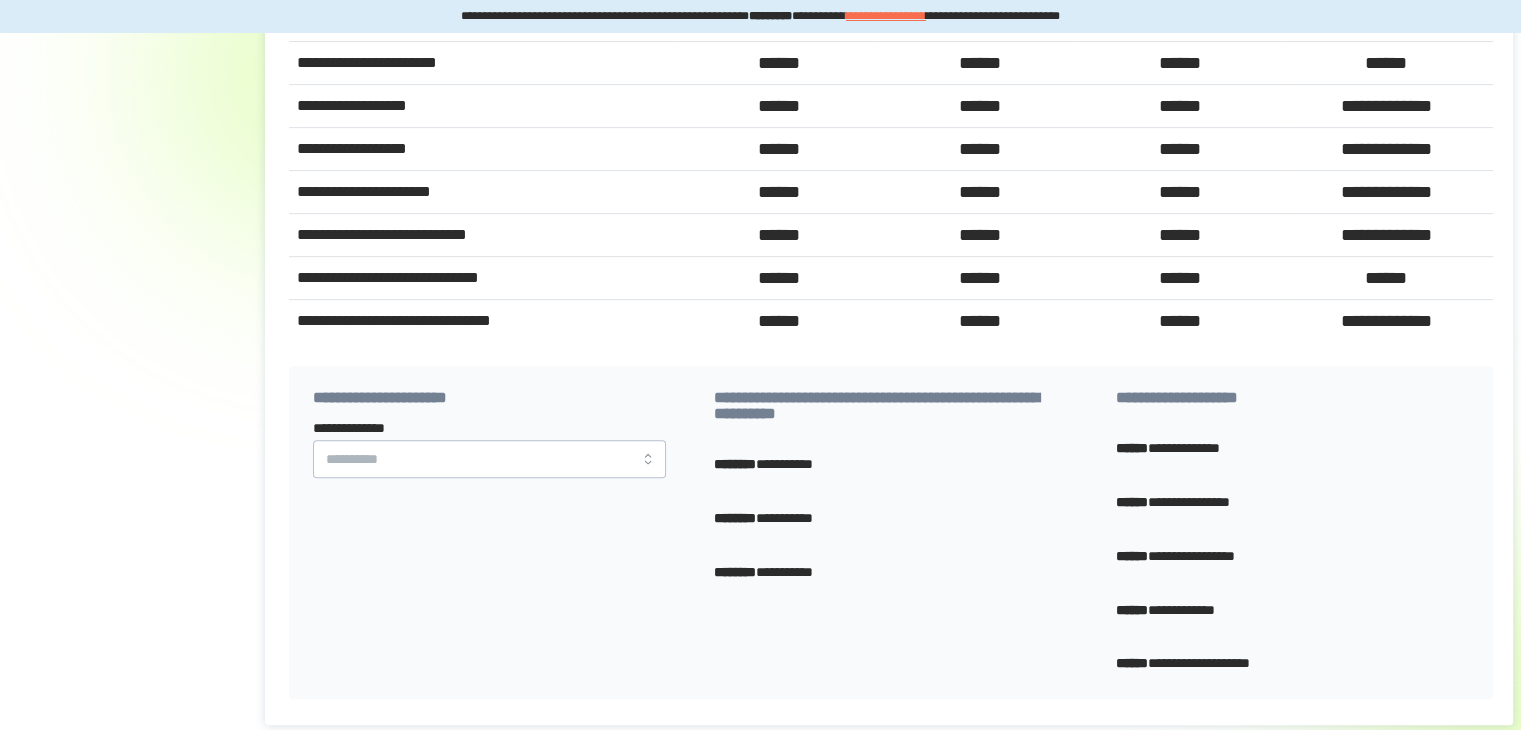 scroll, scrollTop: 846, scrollLeft: 0, axis: vertical 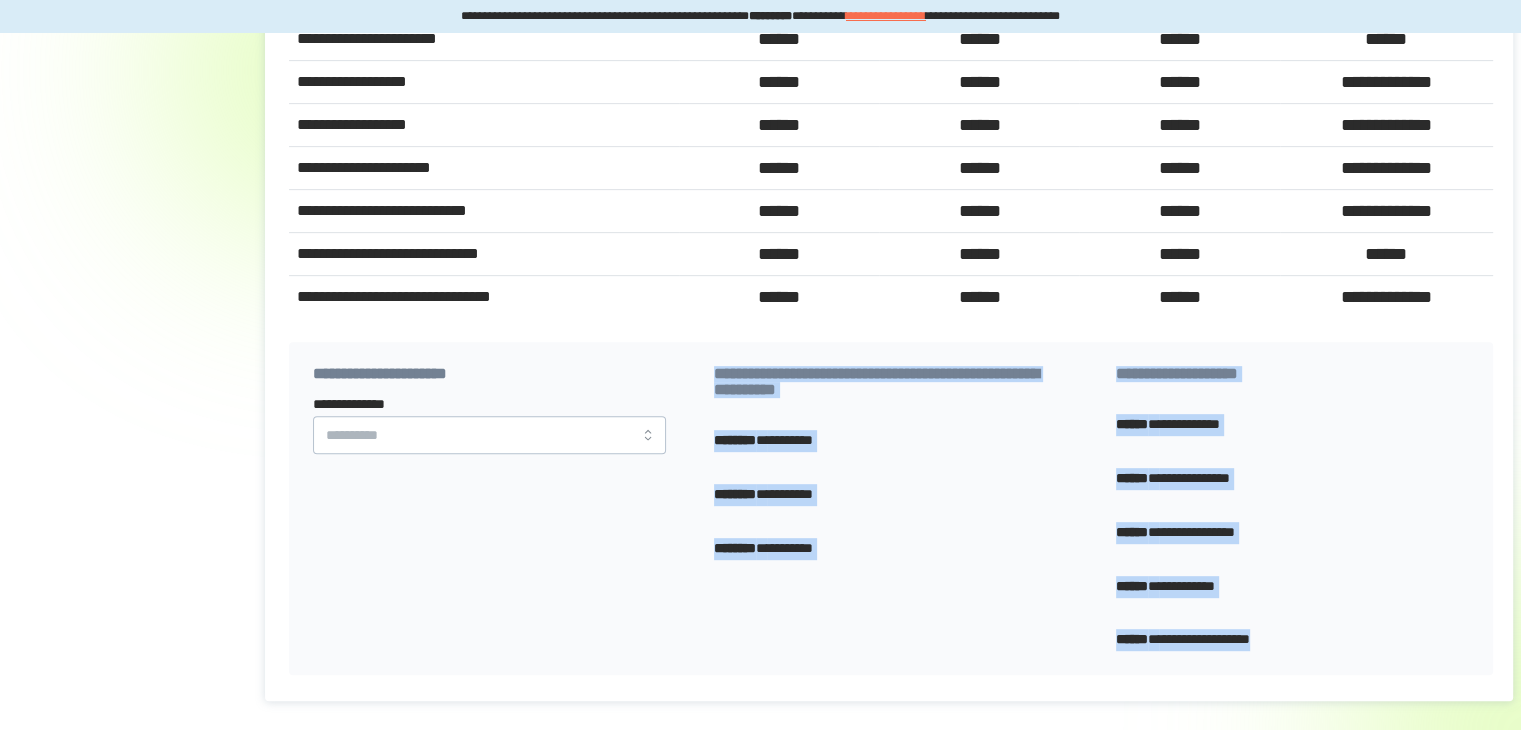drag, startPoint x: 716, startPoint y: 390, endPoint x: 1387, endPoint y: 657, distance: 722.17035 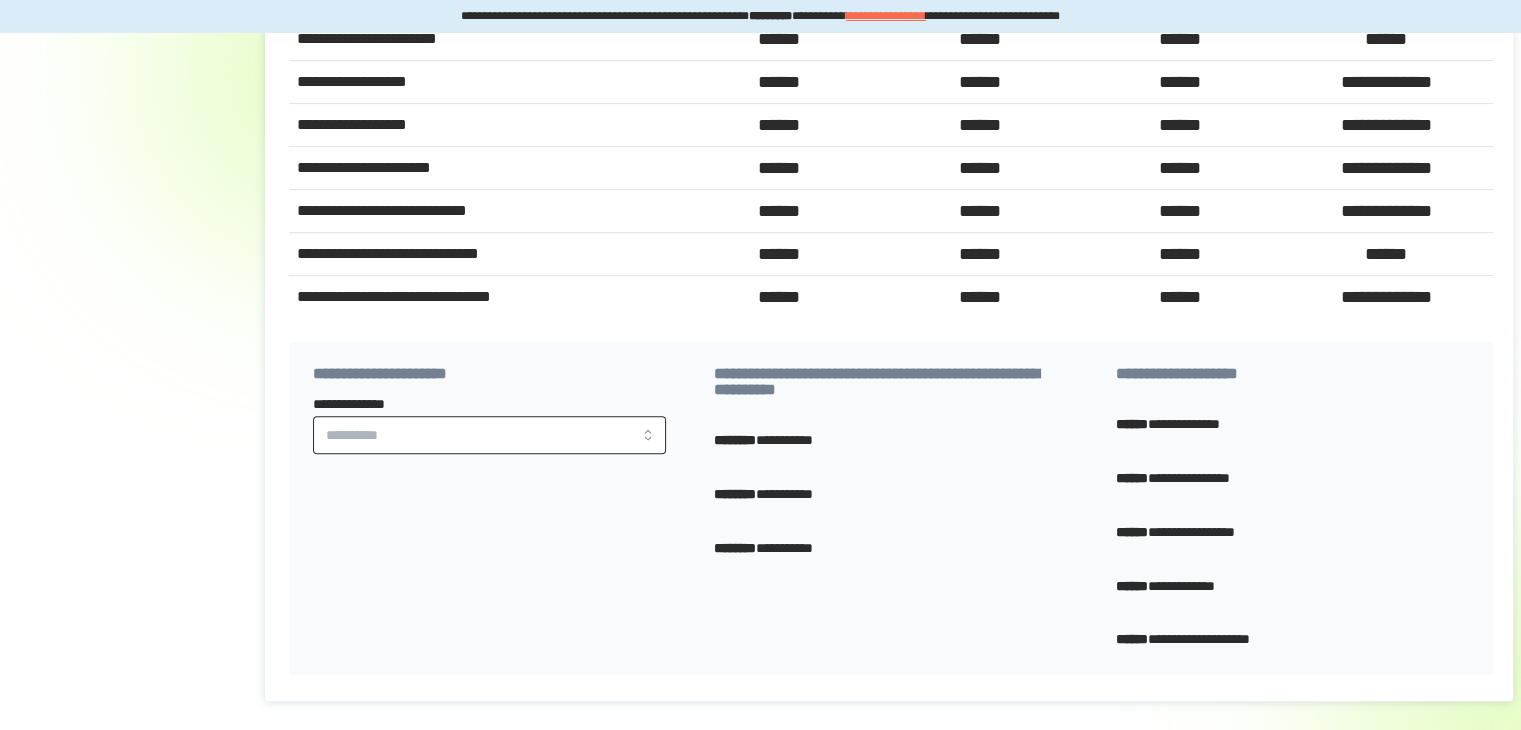 click on "**********" at bounding box center (489, 435) 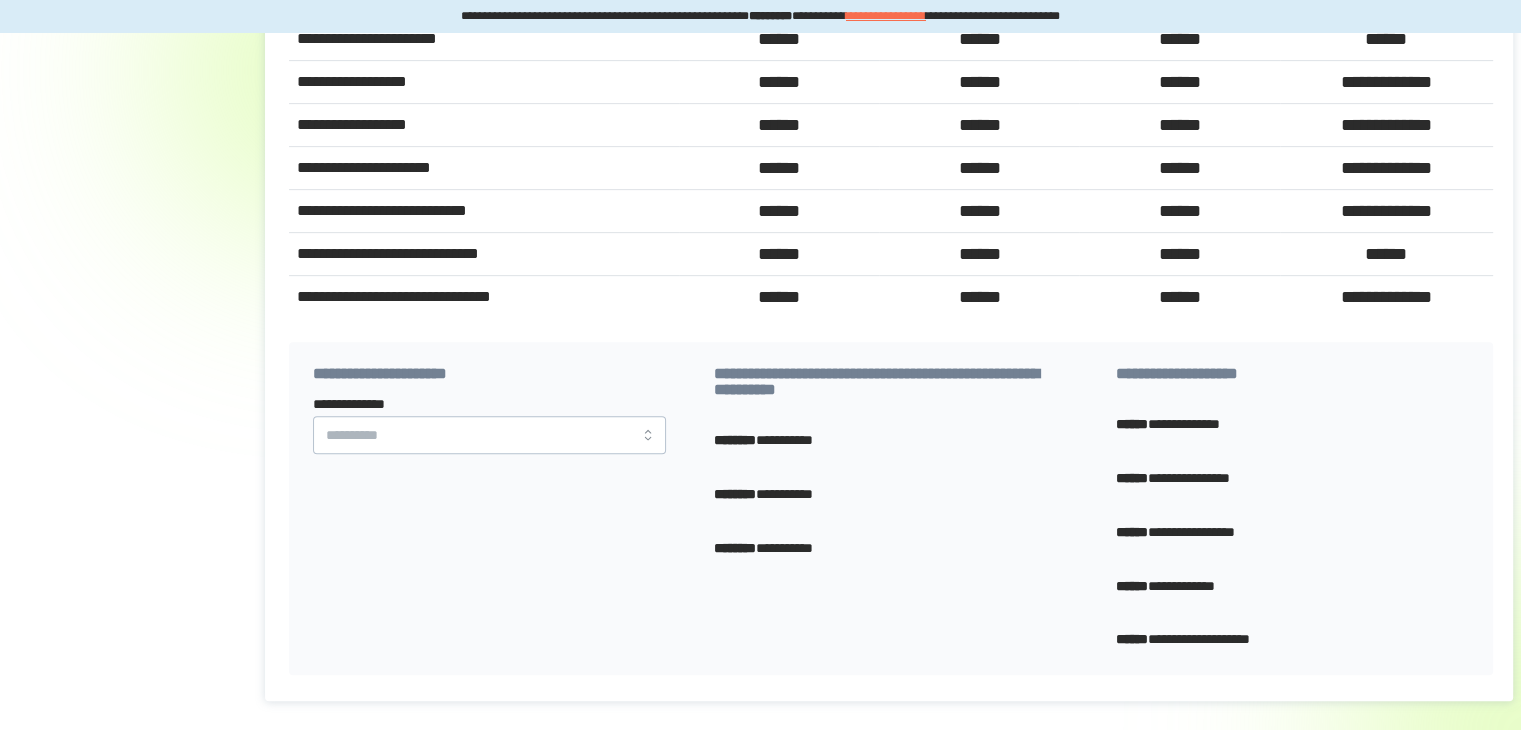 click on "**********" at bounding box center (489, 424) 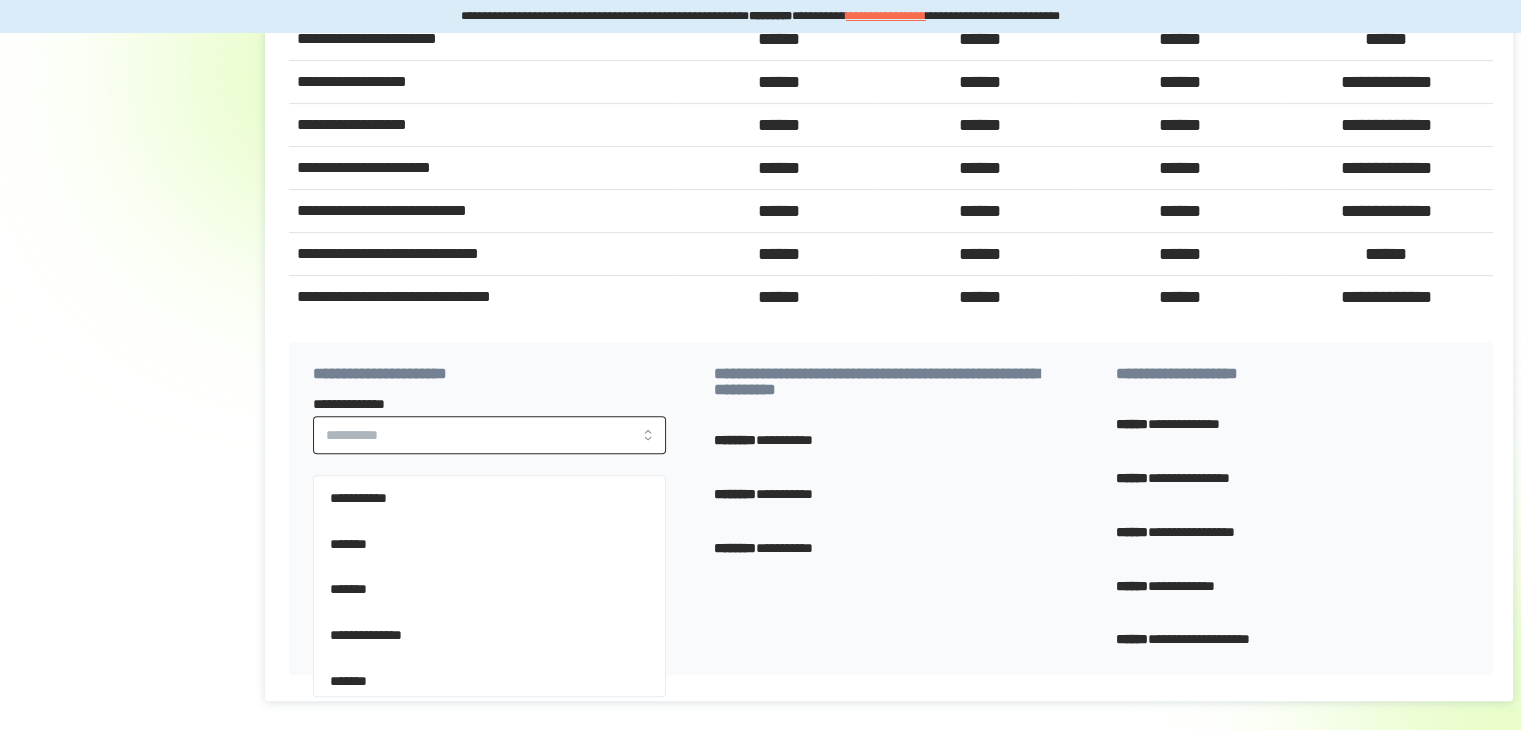 click on "**********" at bounding box center [489, 435] 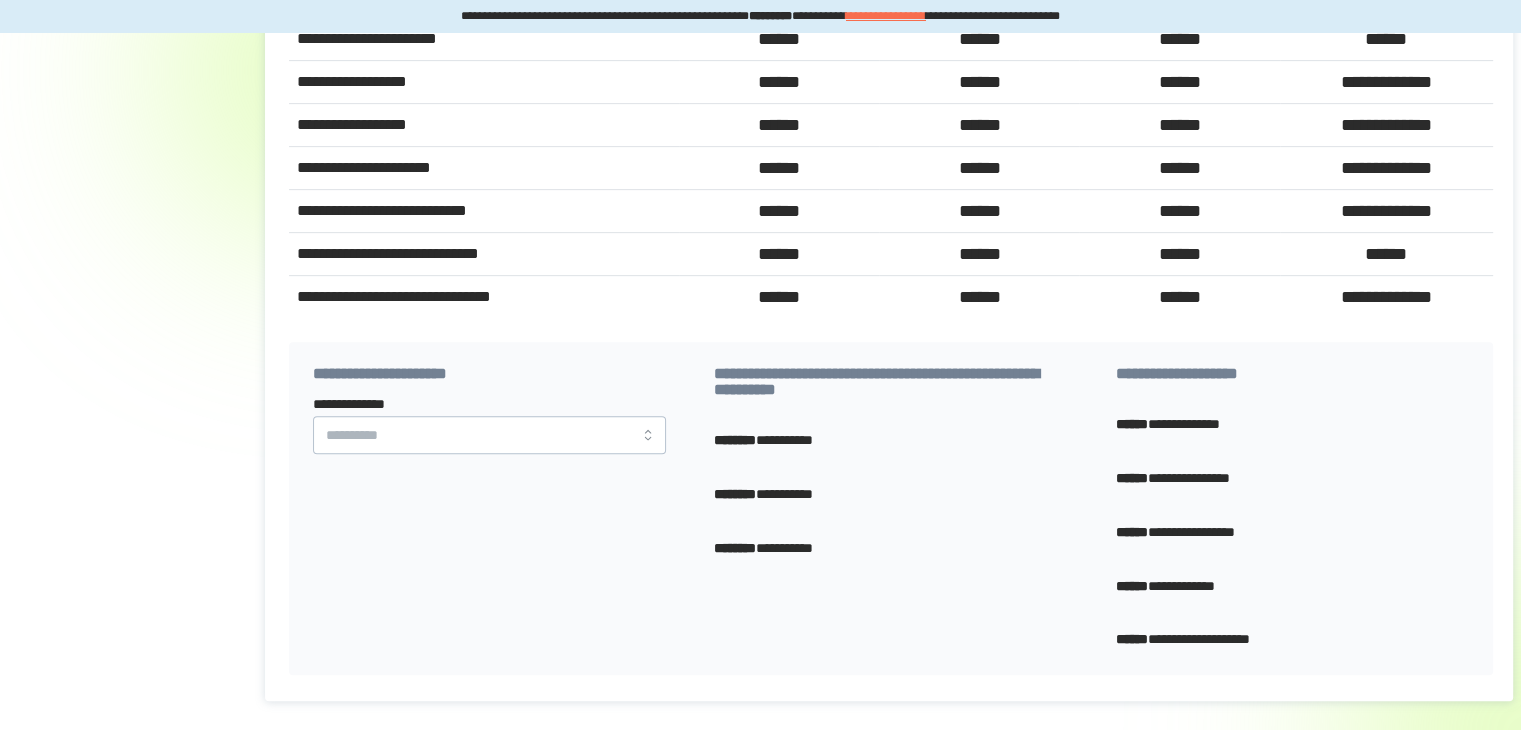 click on "**********" at bounding box center (489, 424) 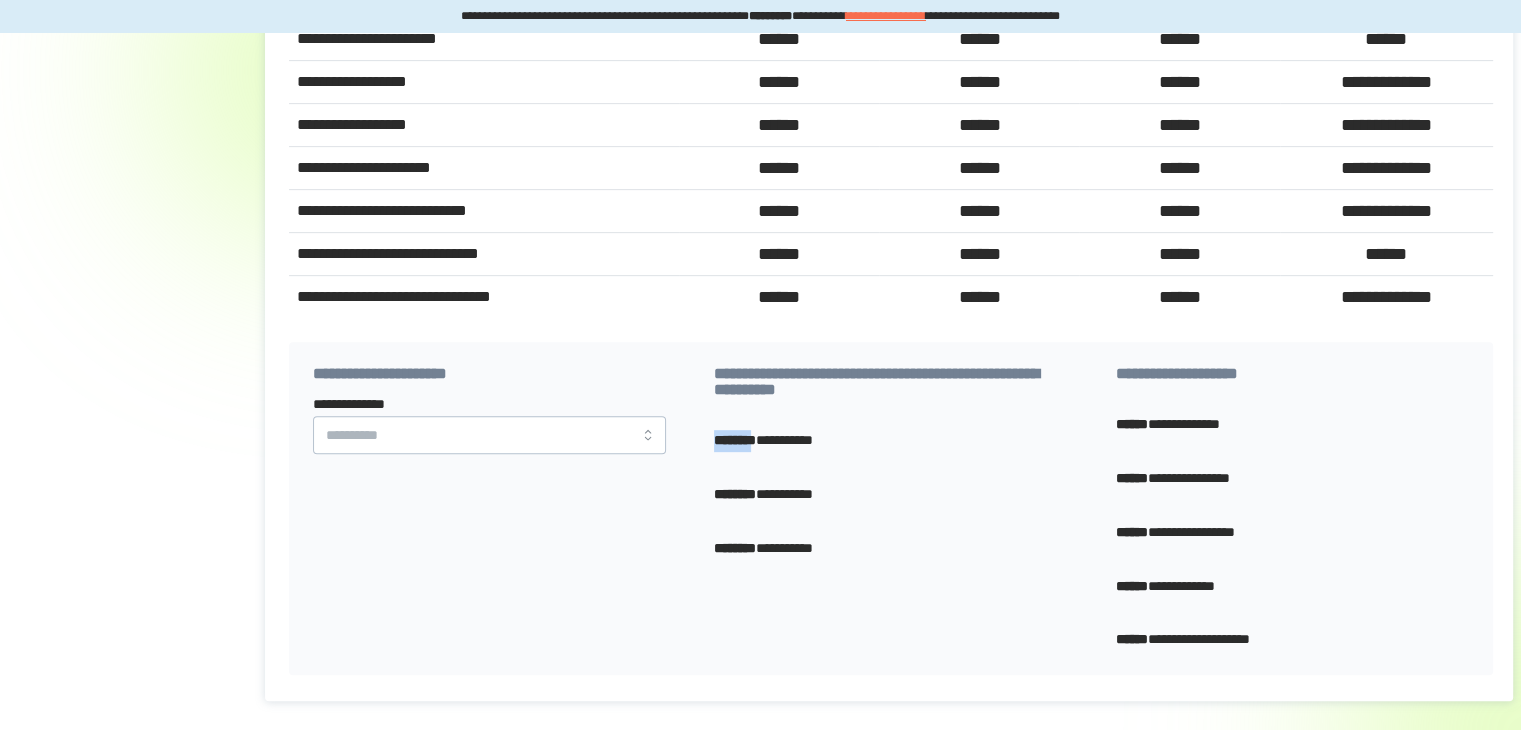 click on "********" at bounding box center (735, 440) 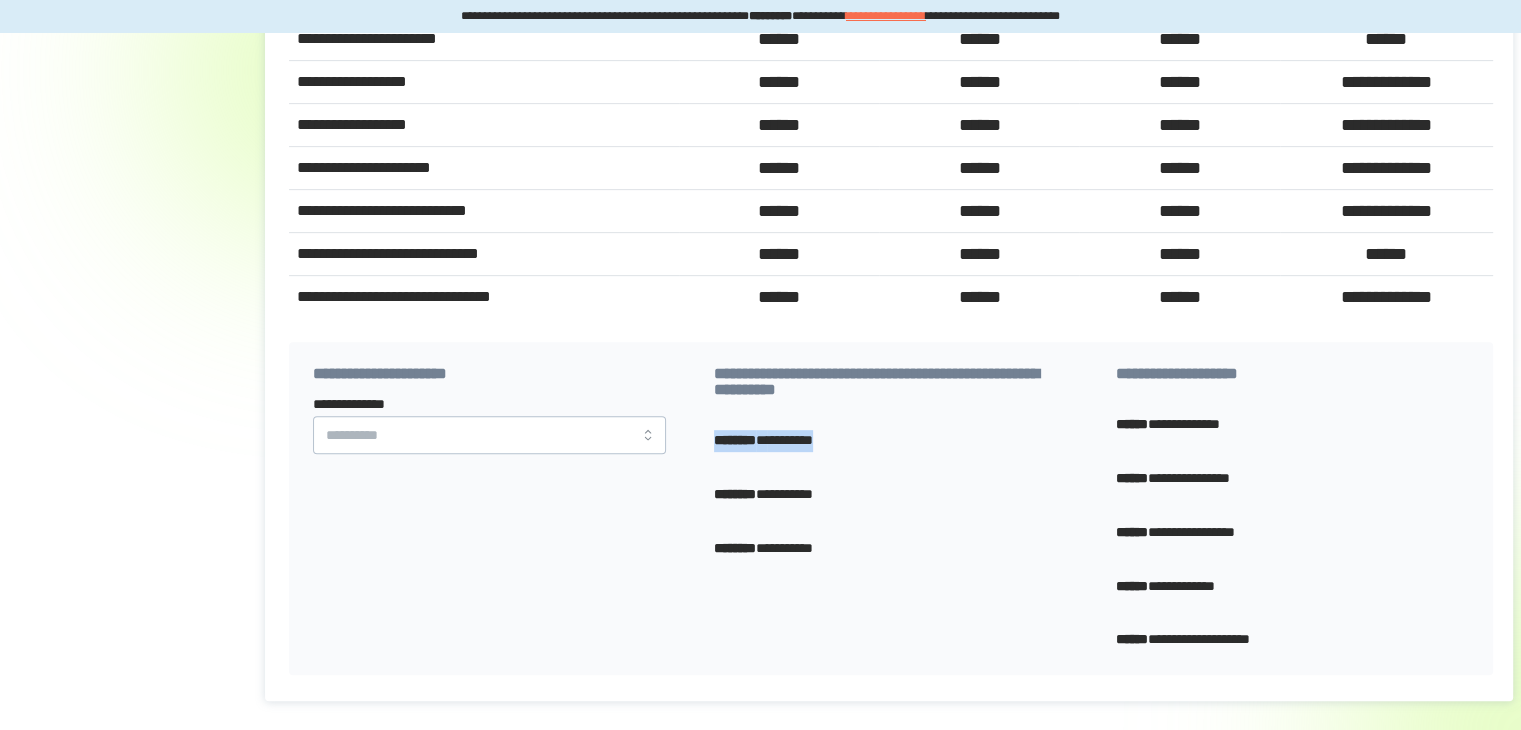 click on "********" at bounding box center [735, 440] 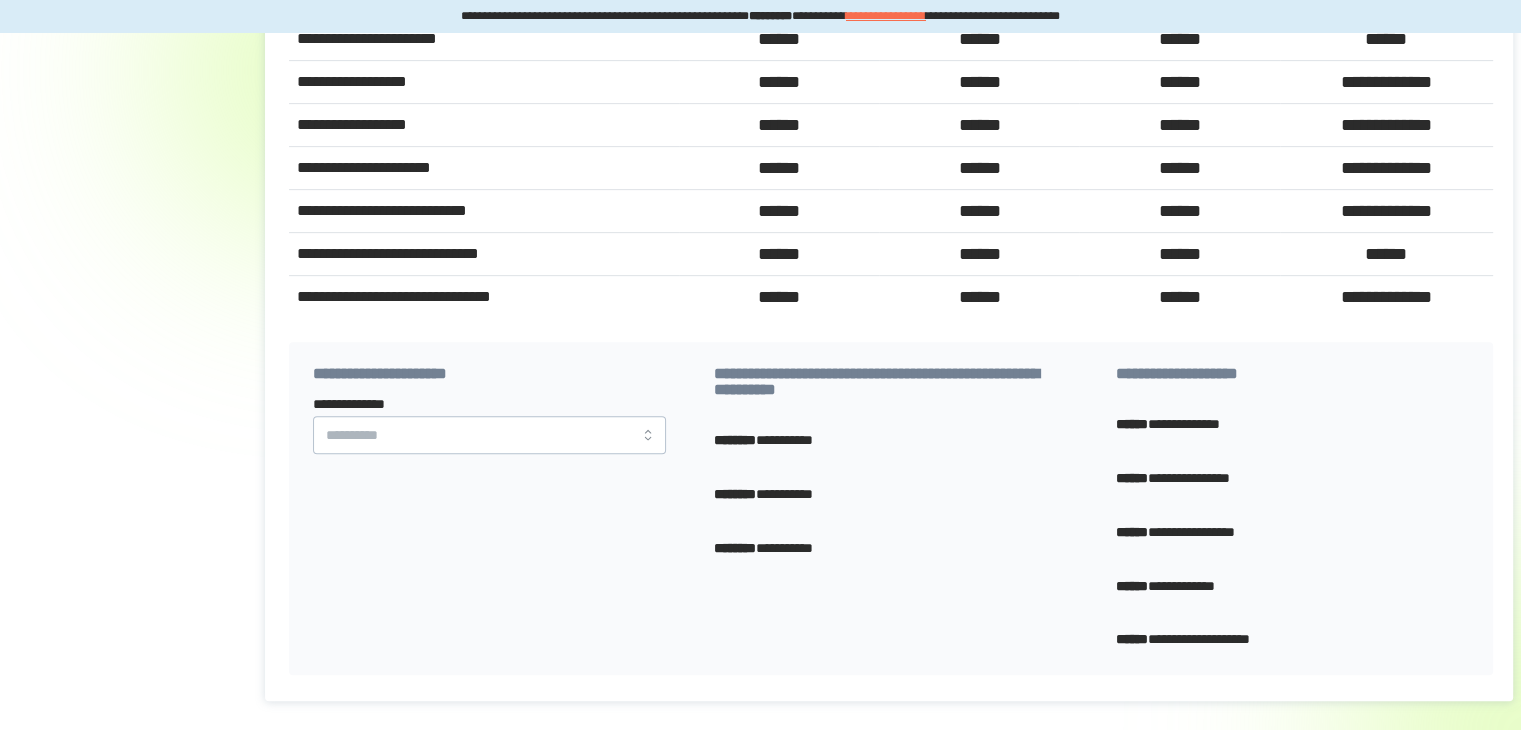 click on "[FIRST] [LAST]" at bounding box center (890, 549) 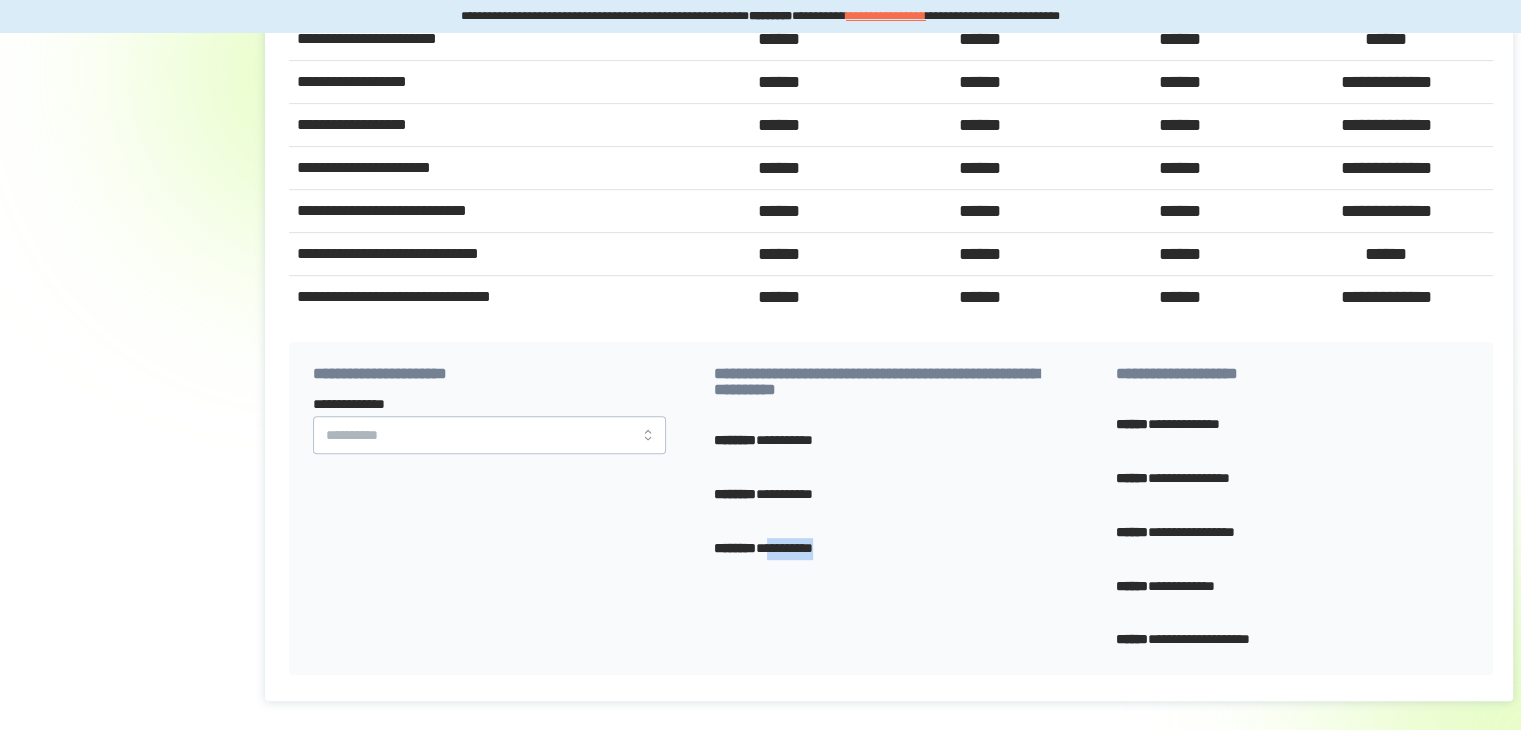 click on "[FIRST] [LAST]" at bounding box center (890, 549) 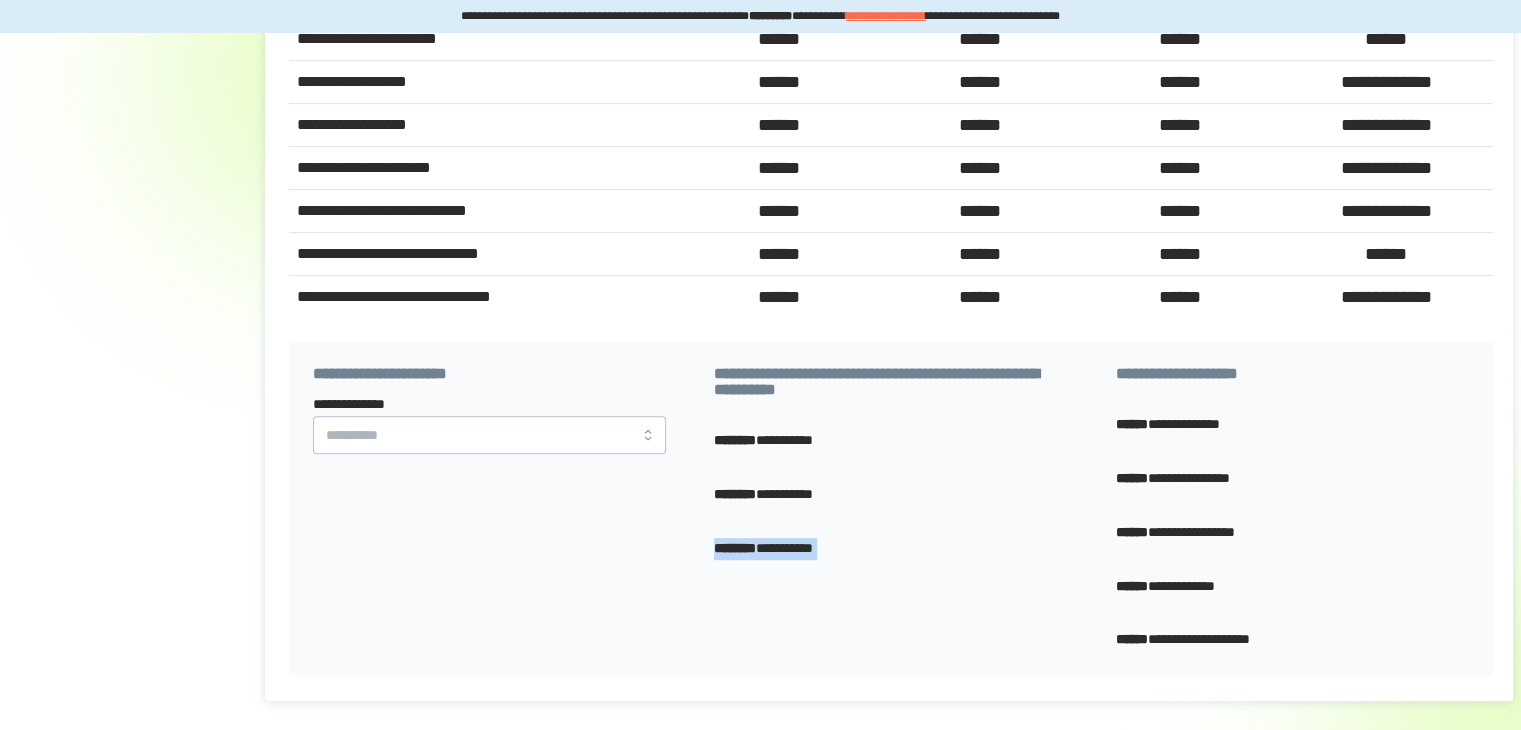 click on "[FIRST] [LAST]" at bounding box center [890, 549] 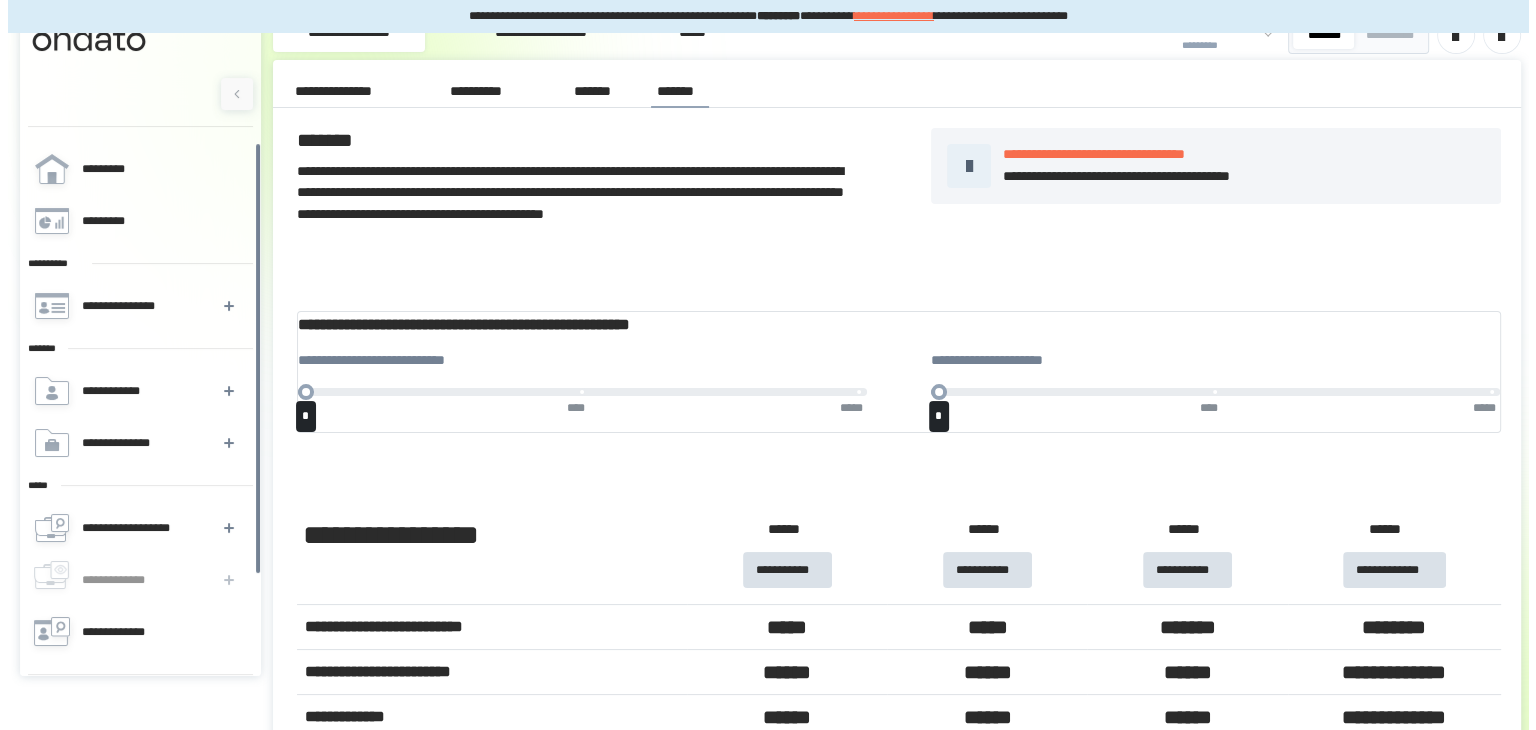 scroll, scrollTop: 0, scrollLeft: 0, axis: both 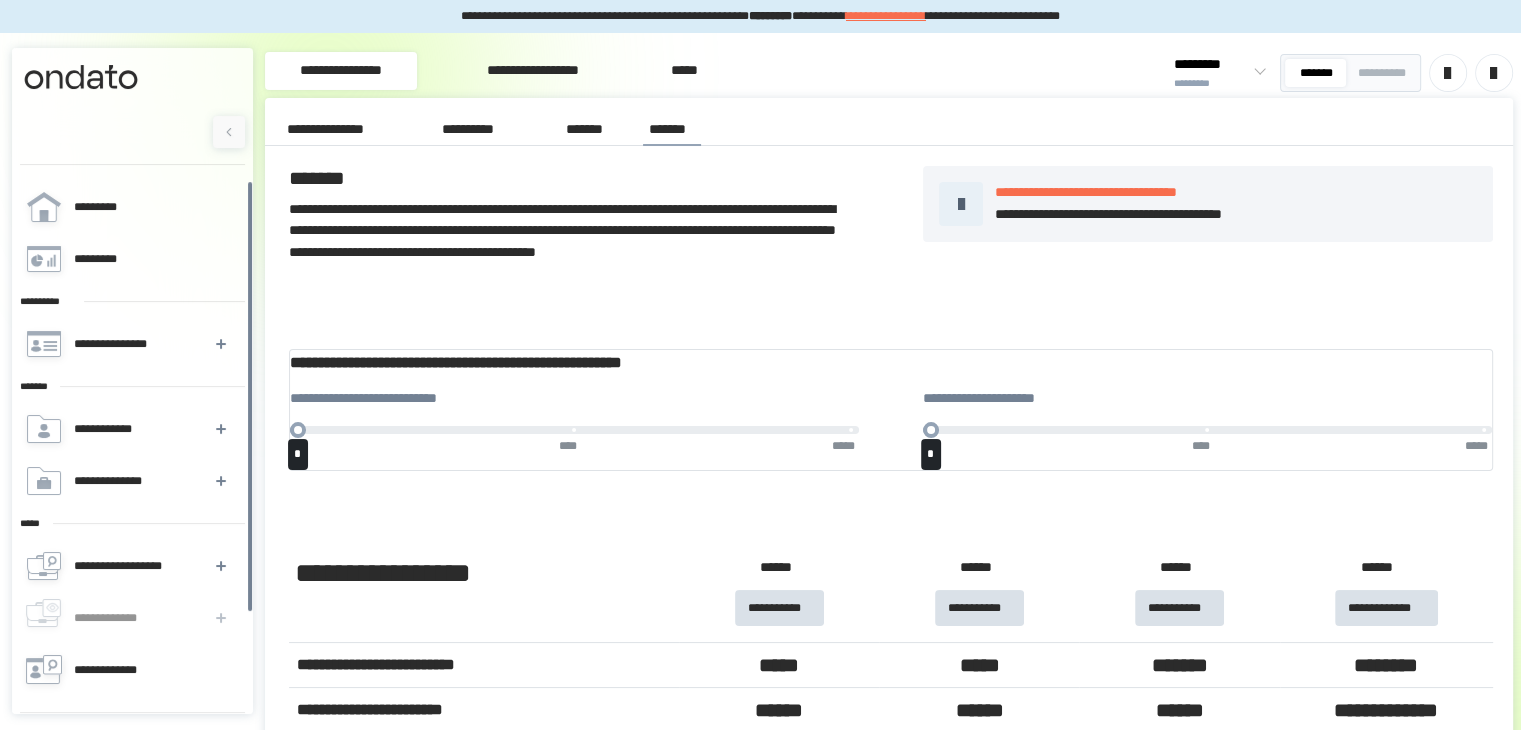 click on "**********" at bounding box center (482, 129) 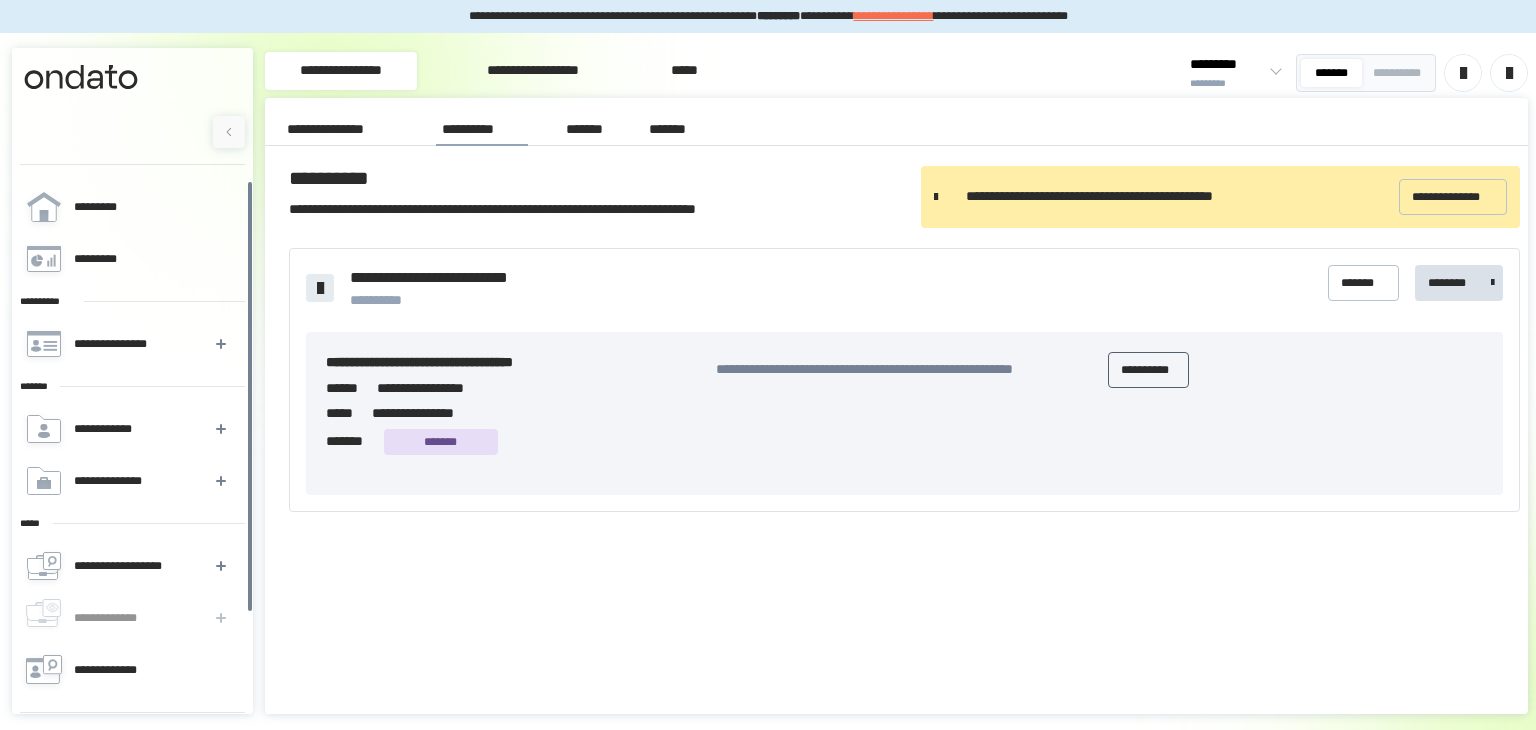 click on "**********" at bounding box center (1148, 370) 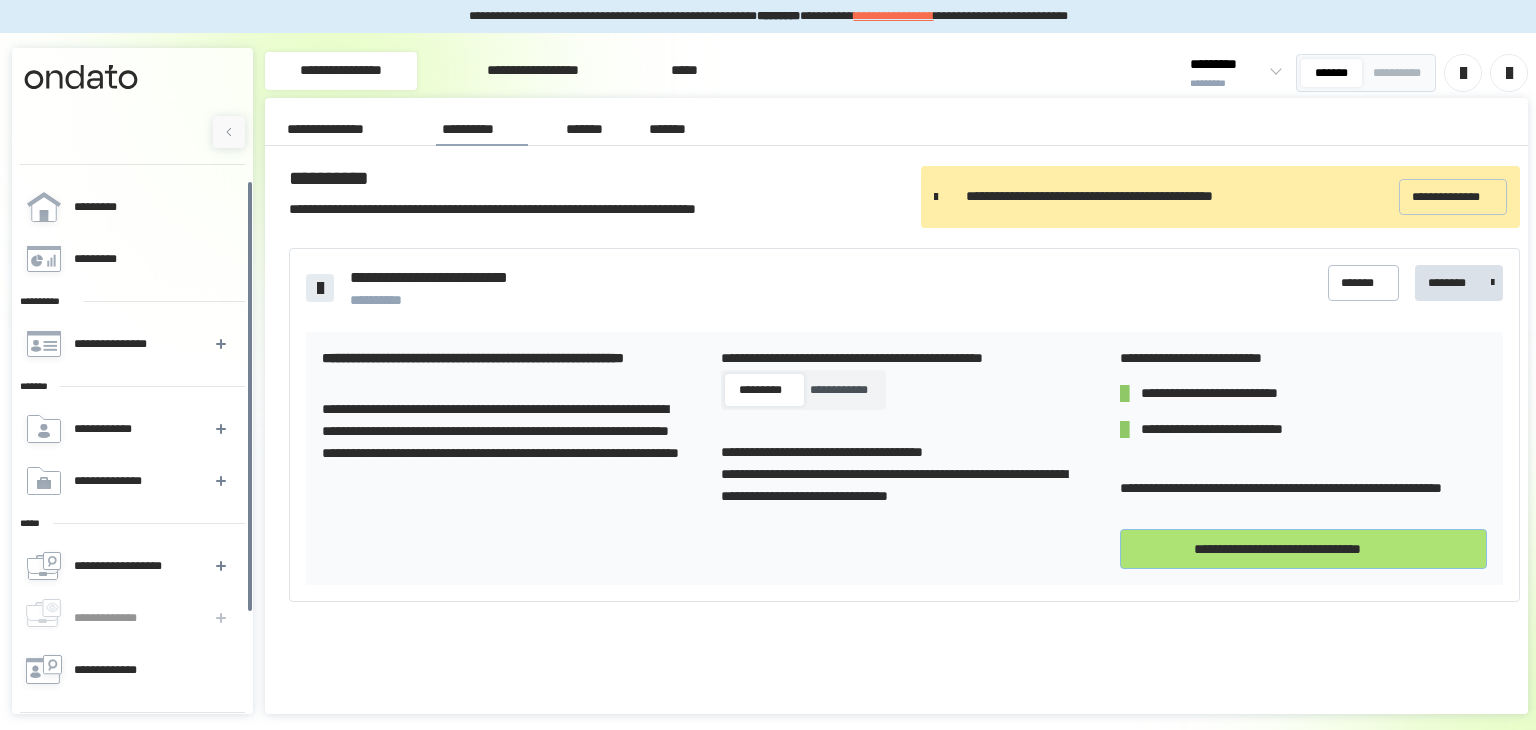 click on "**********" at bounding box center [1303, 549] 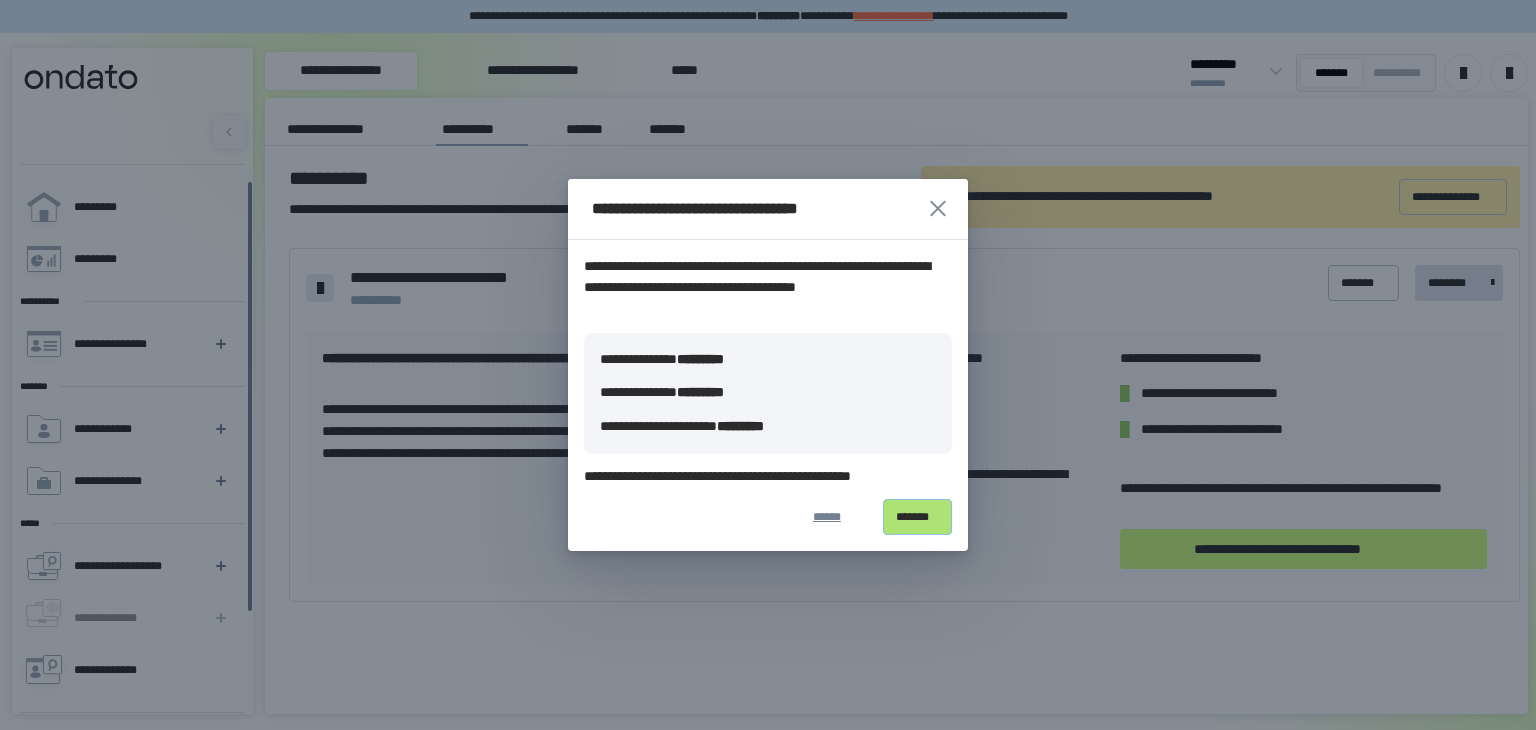 click on "*******" at bounding box center [917, 517] 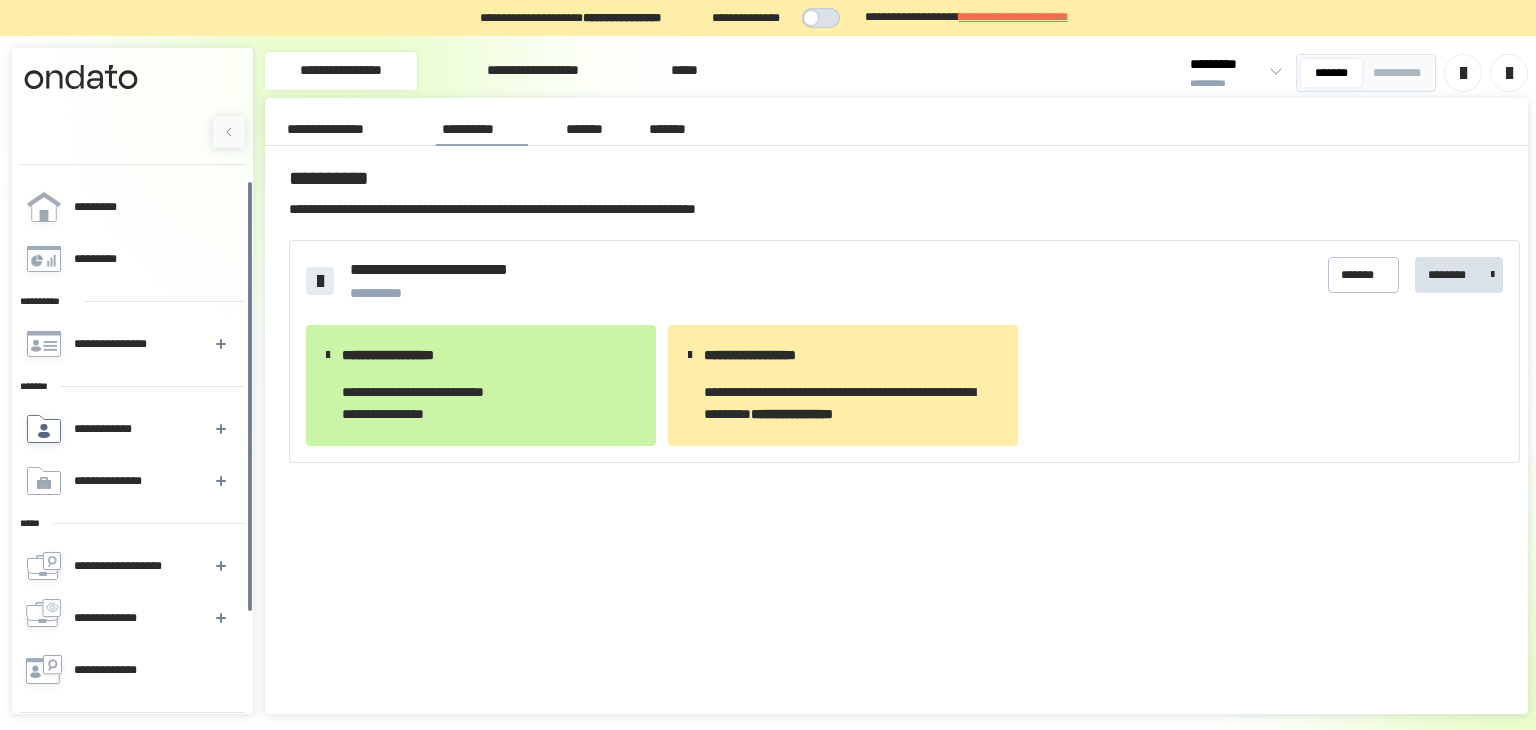scroll, scrollTop: 119, scrollLeft: 0, axis: vertical 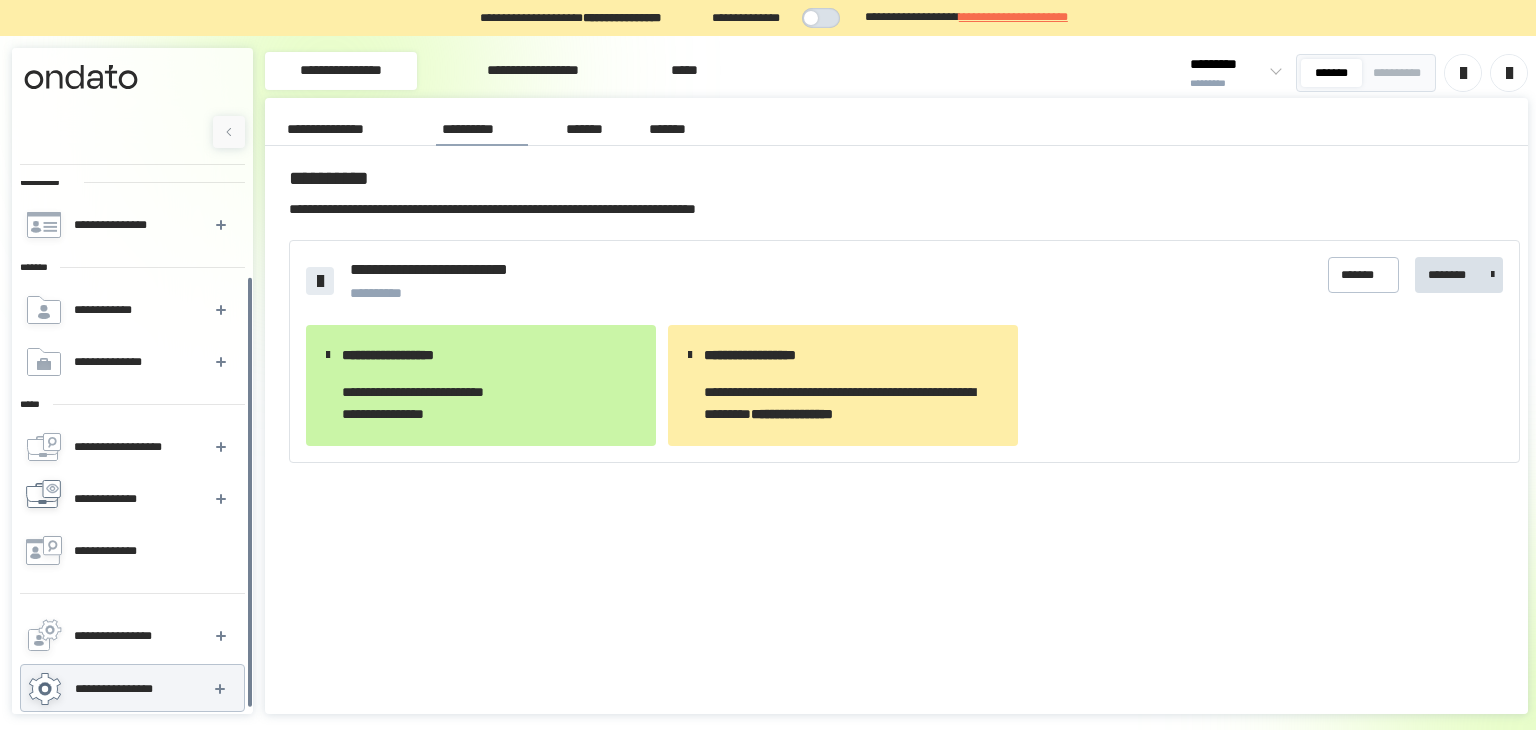 click on "**********" at bounding box center [131, 499] 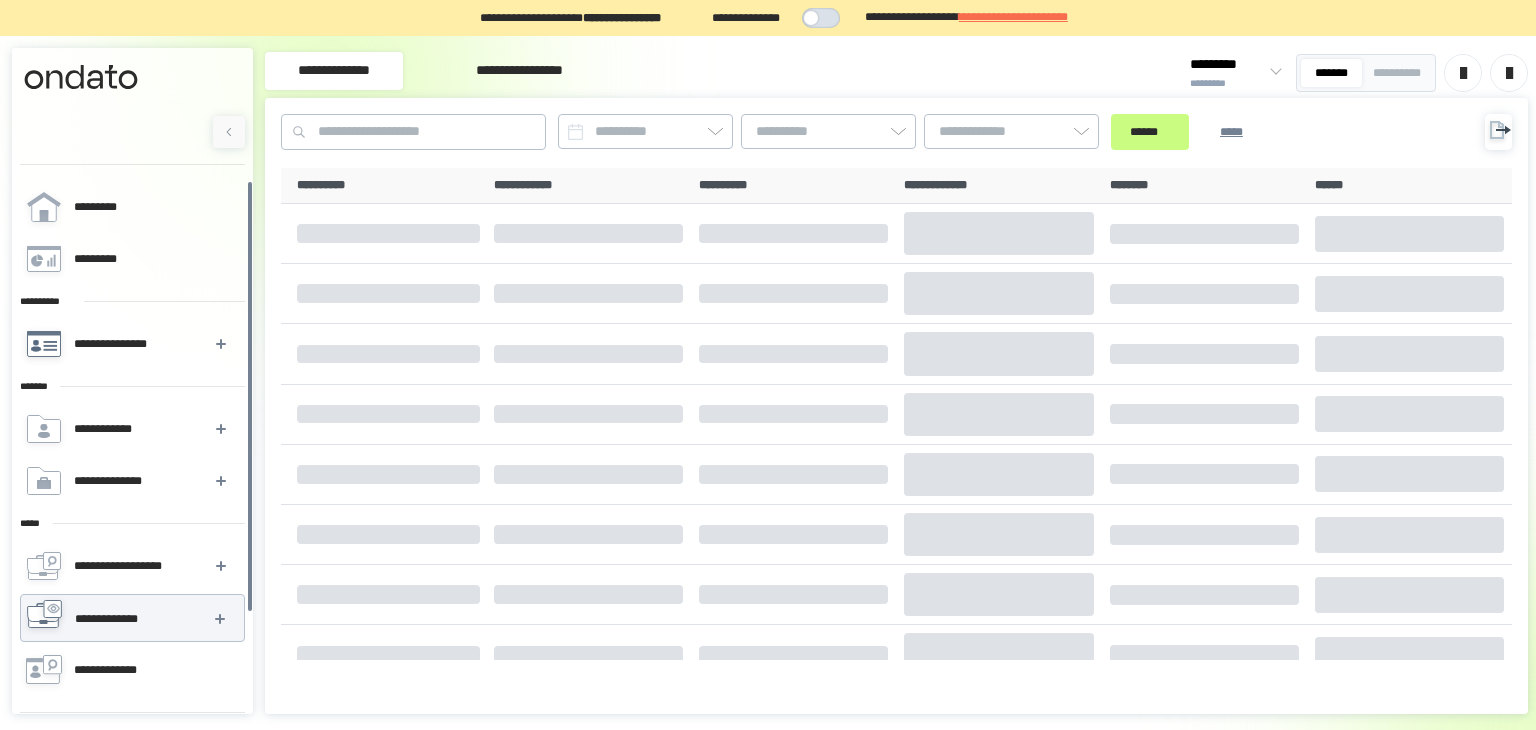 click on "**********" at bounding box center [114, 344] 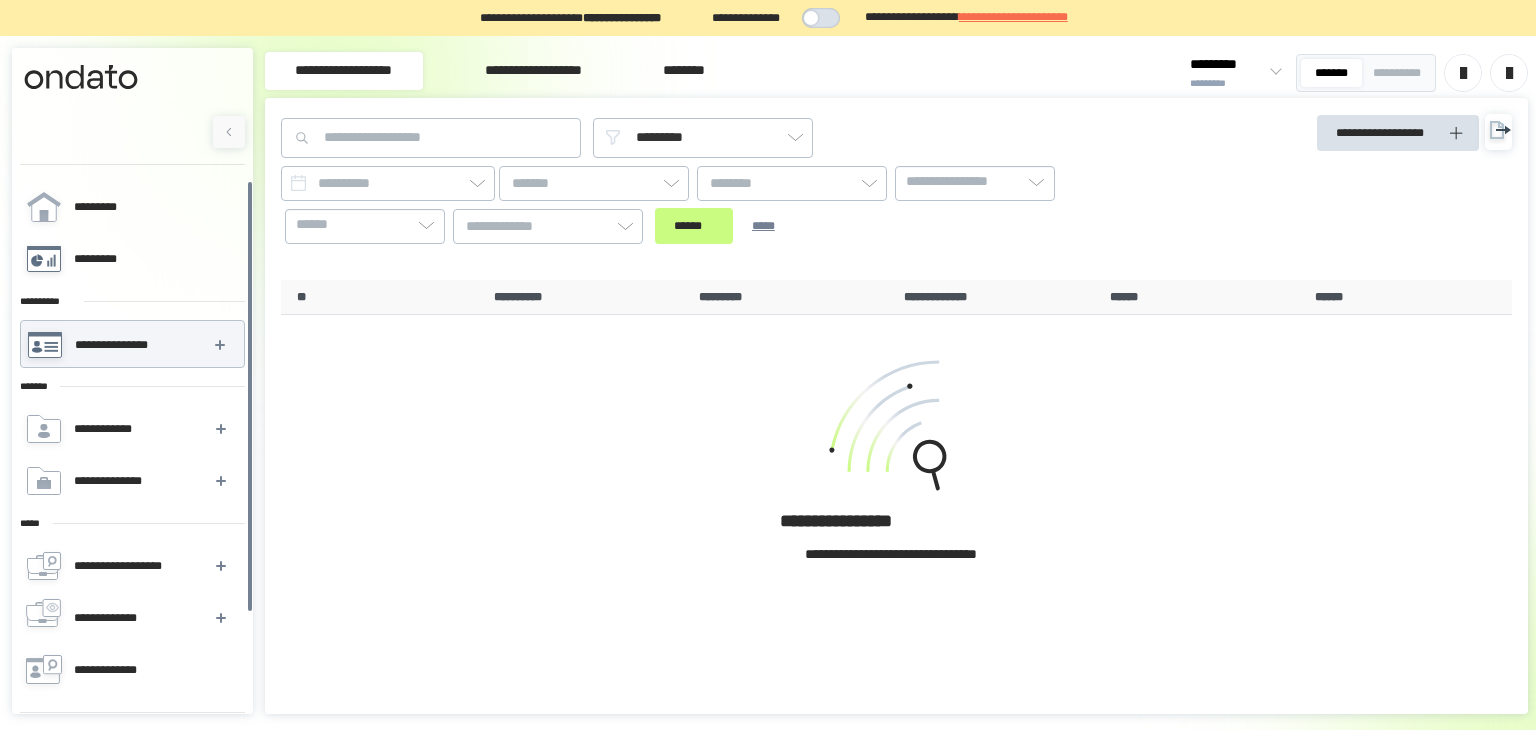 click on "*********" at bounding box center [131, 259] 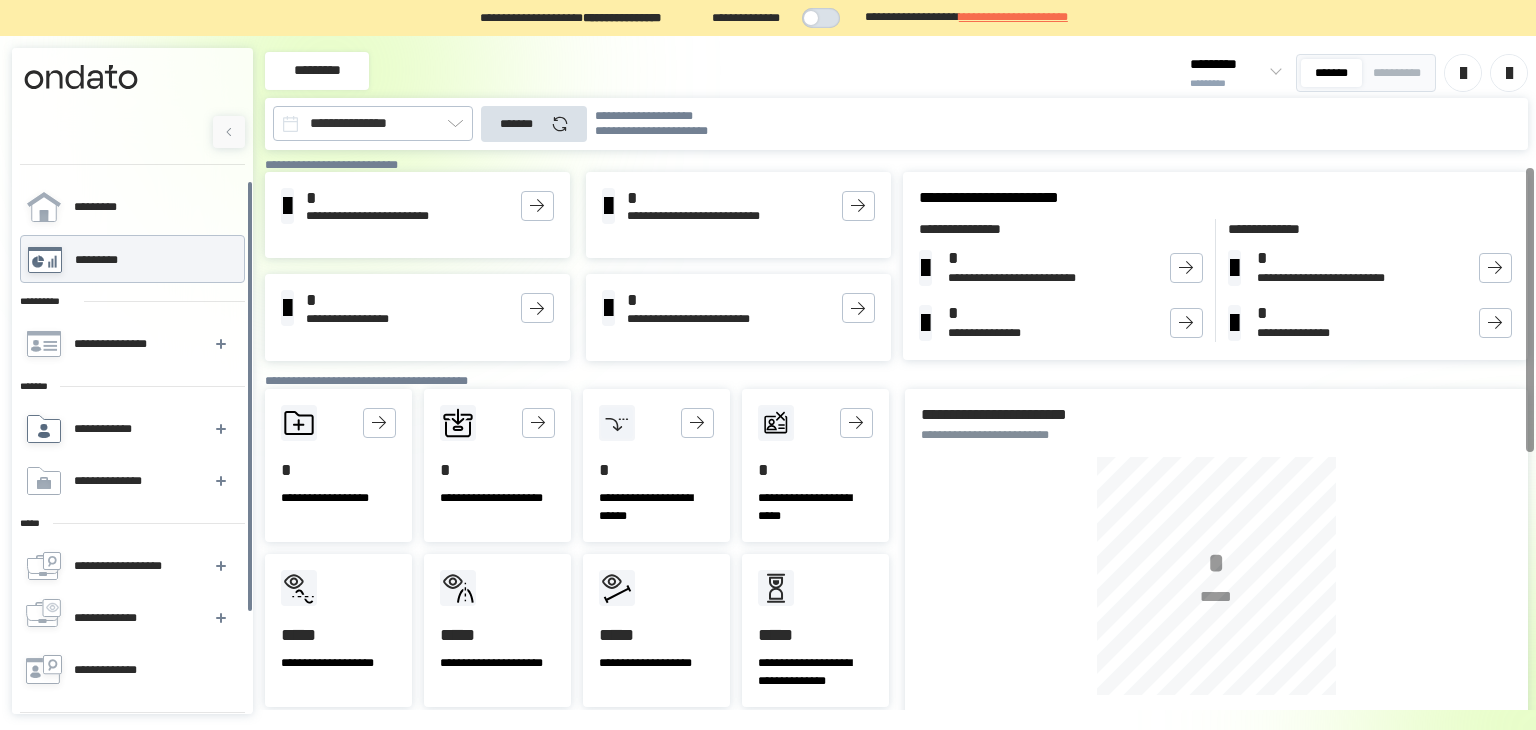 scroll, scrollTop: 119, scrollLeft: 0, axis: vertical 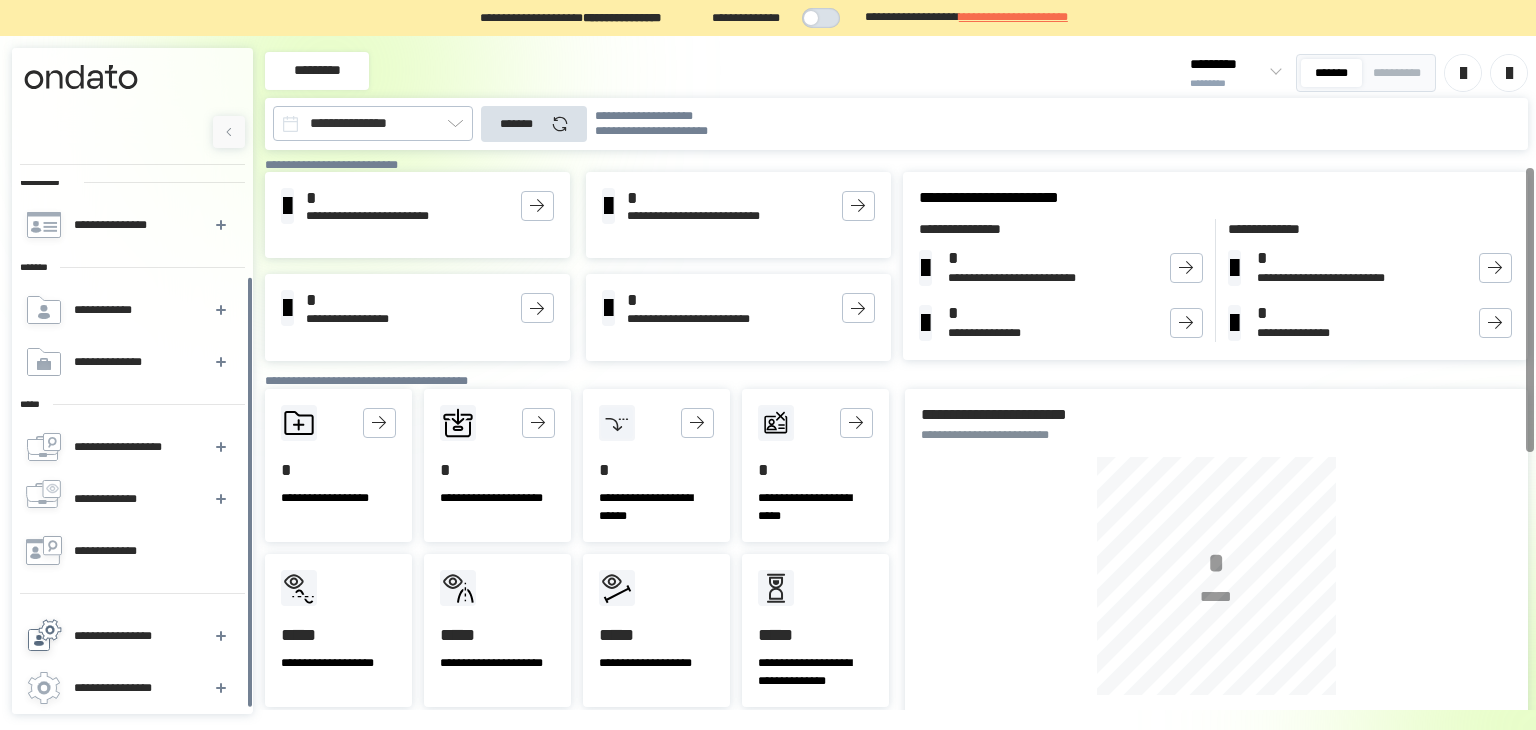 click on "**********" at bounding box center [131, 636] 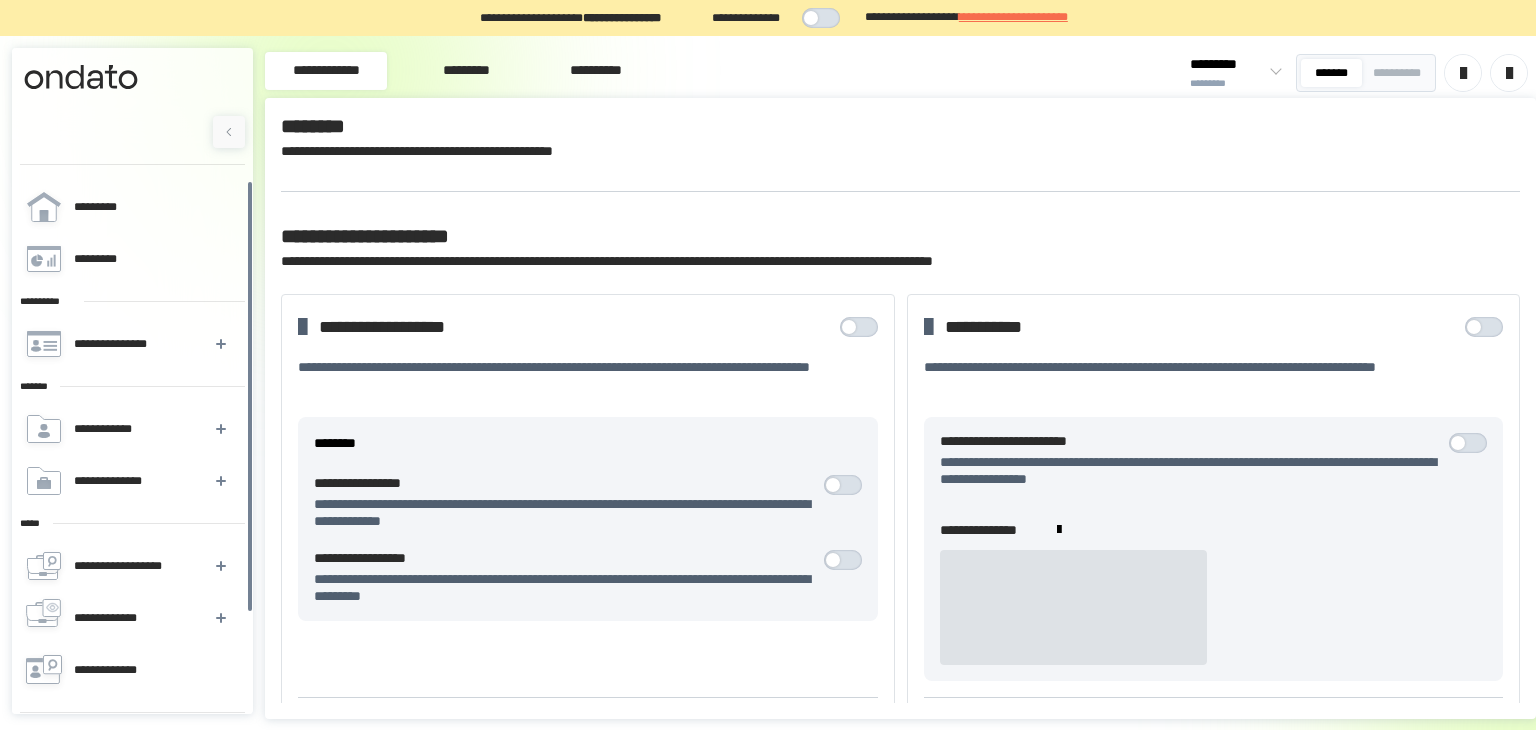 scroll, scrollTop: 119, scrollLeft: 0, axis: vertical 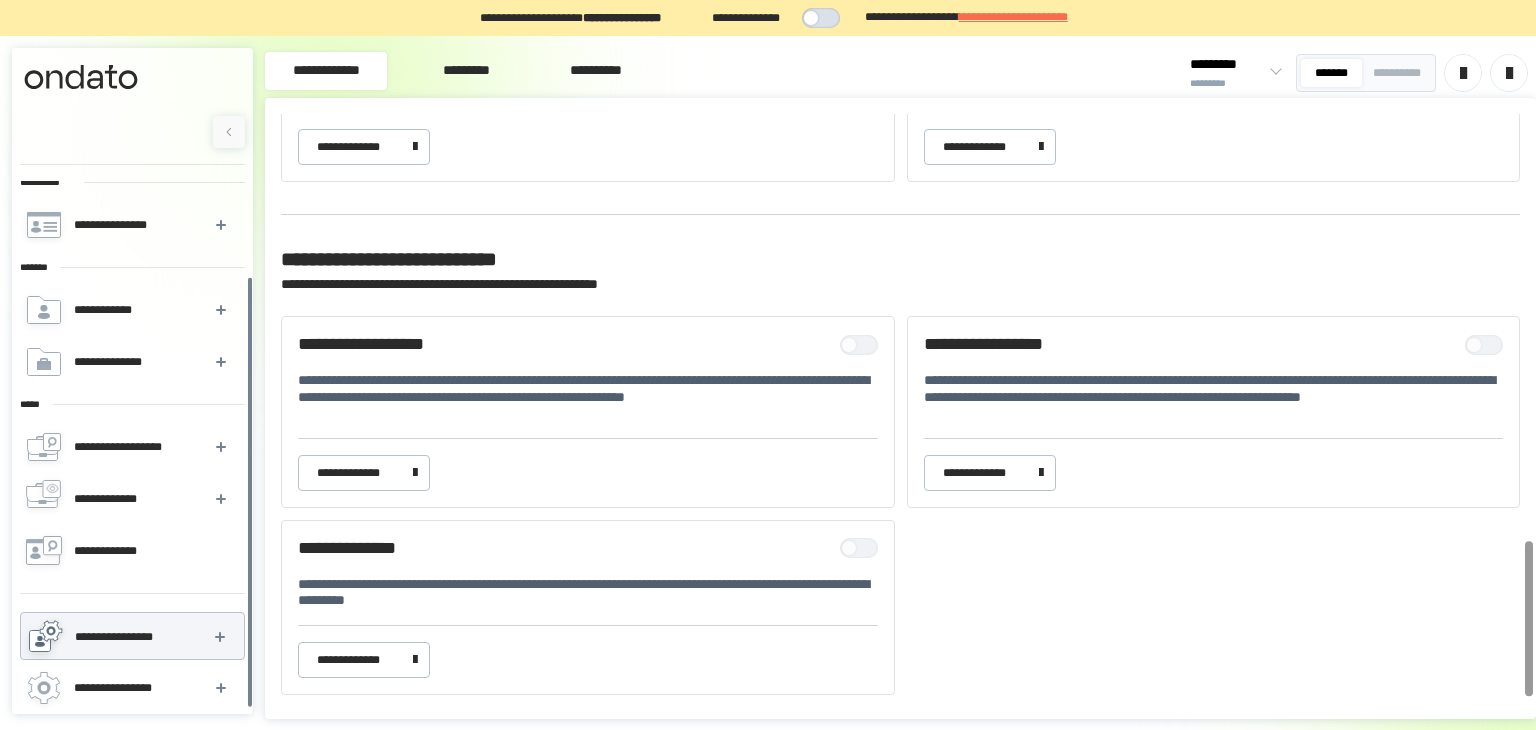 click at bounding box center (864, 345) 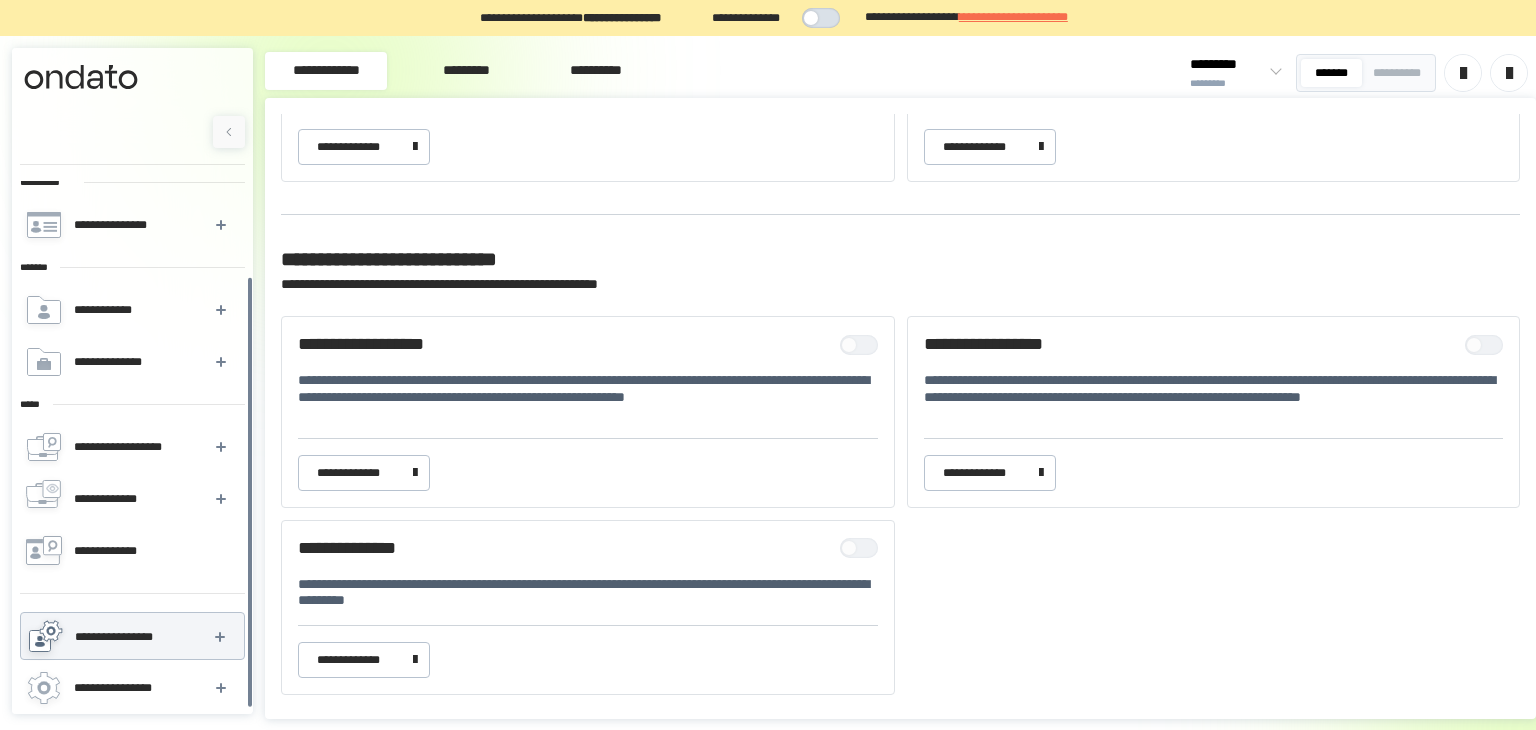 click at bounding box center (826, 18) 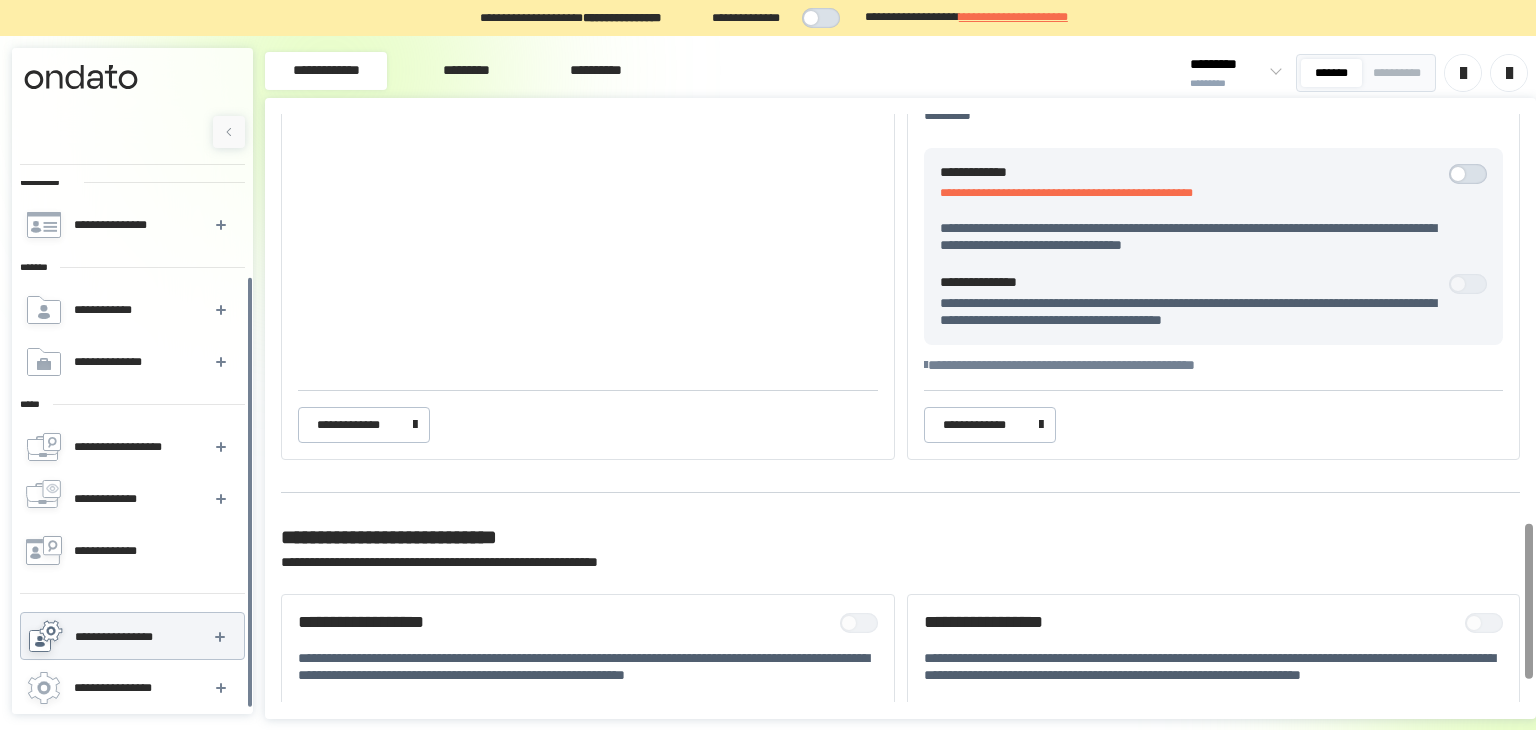 scroll, scrollTop: 1641, scrollLeft: 0, axis: vertical 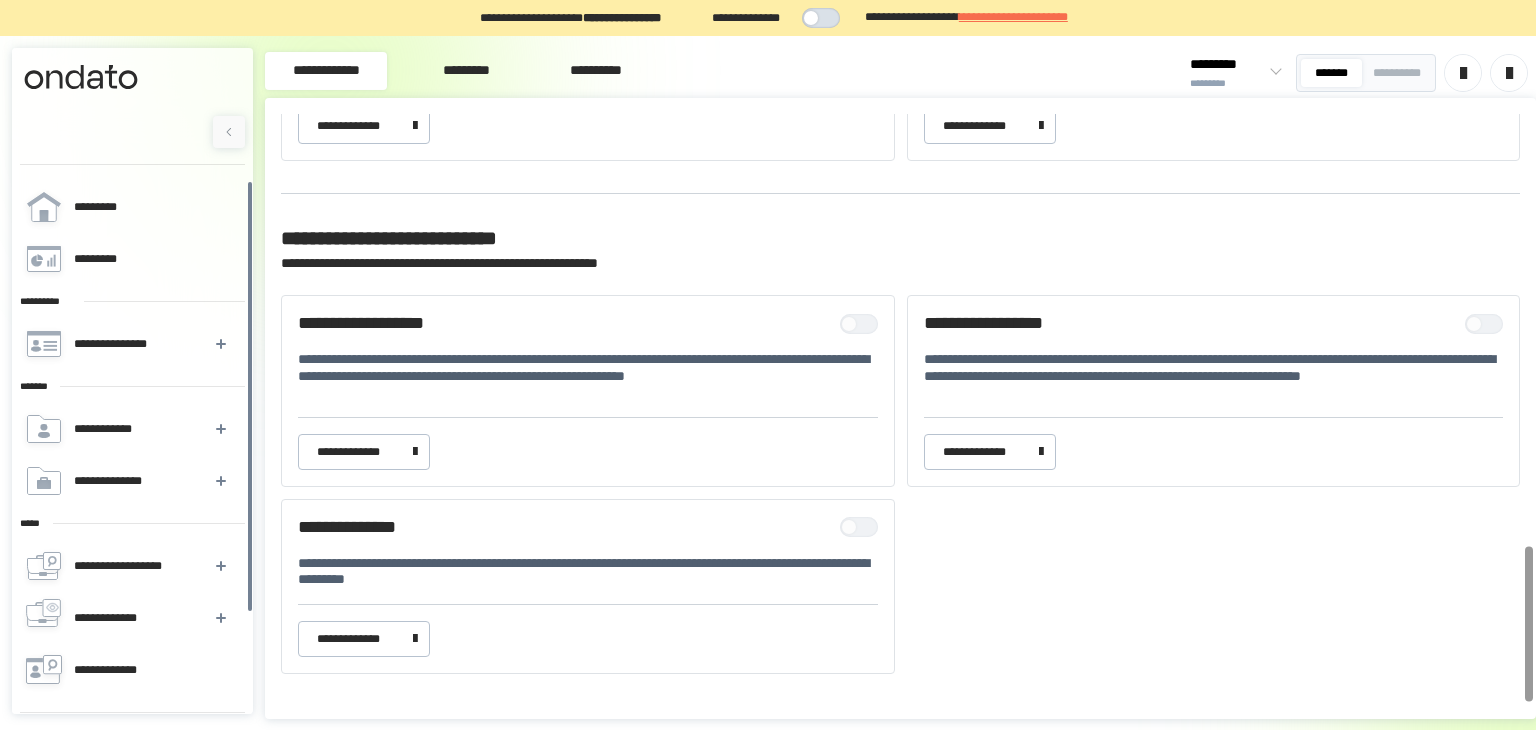 click at bounding box center (864, 324) 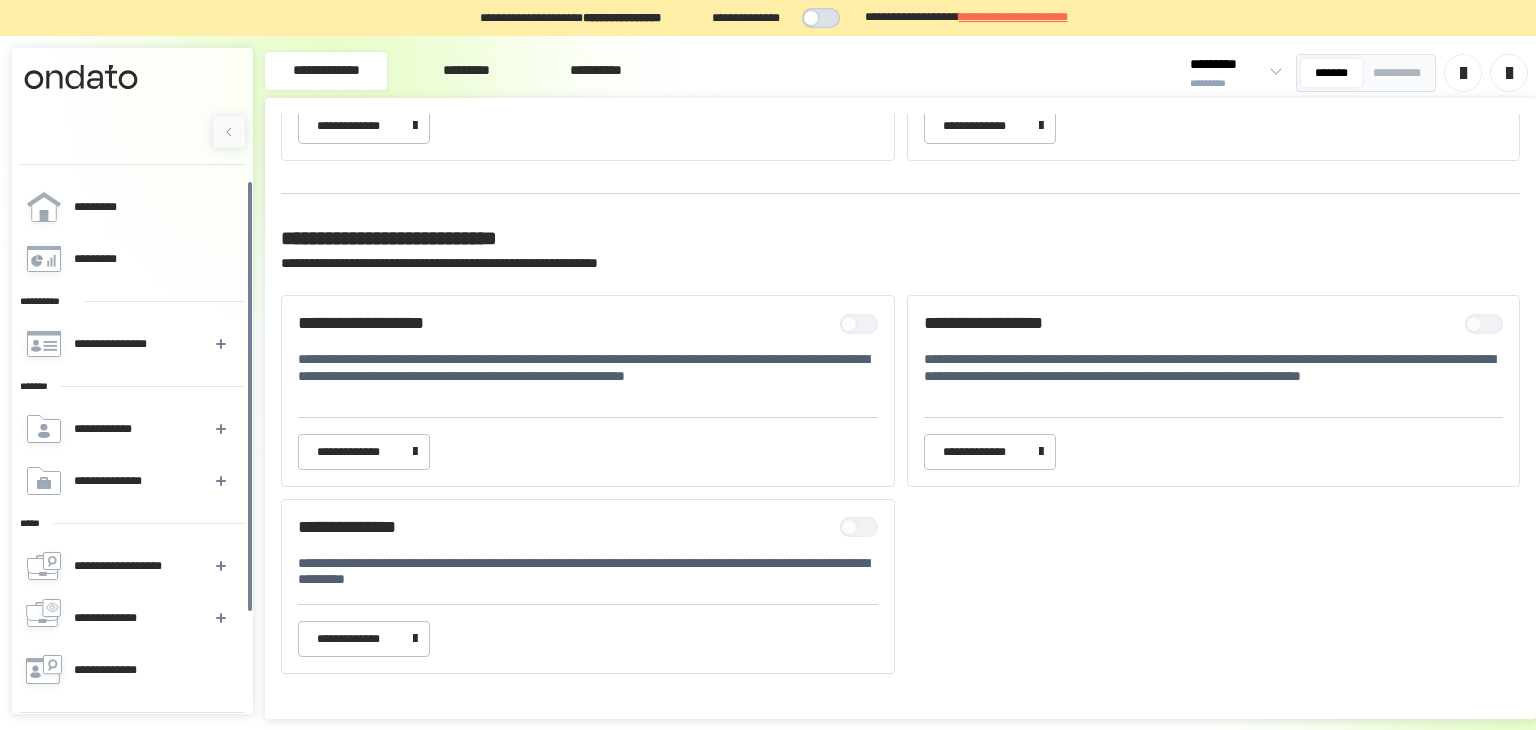 click at bounding box center [826, 18] 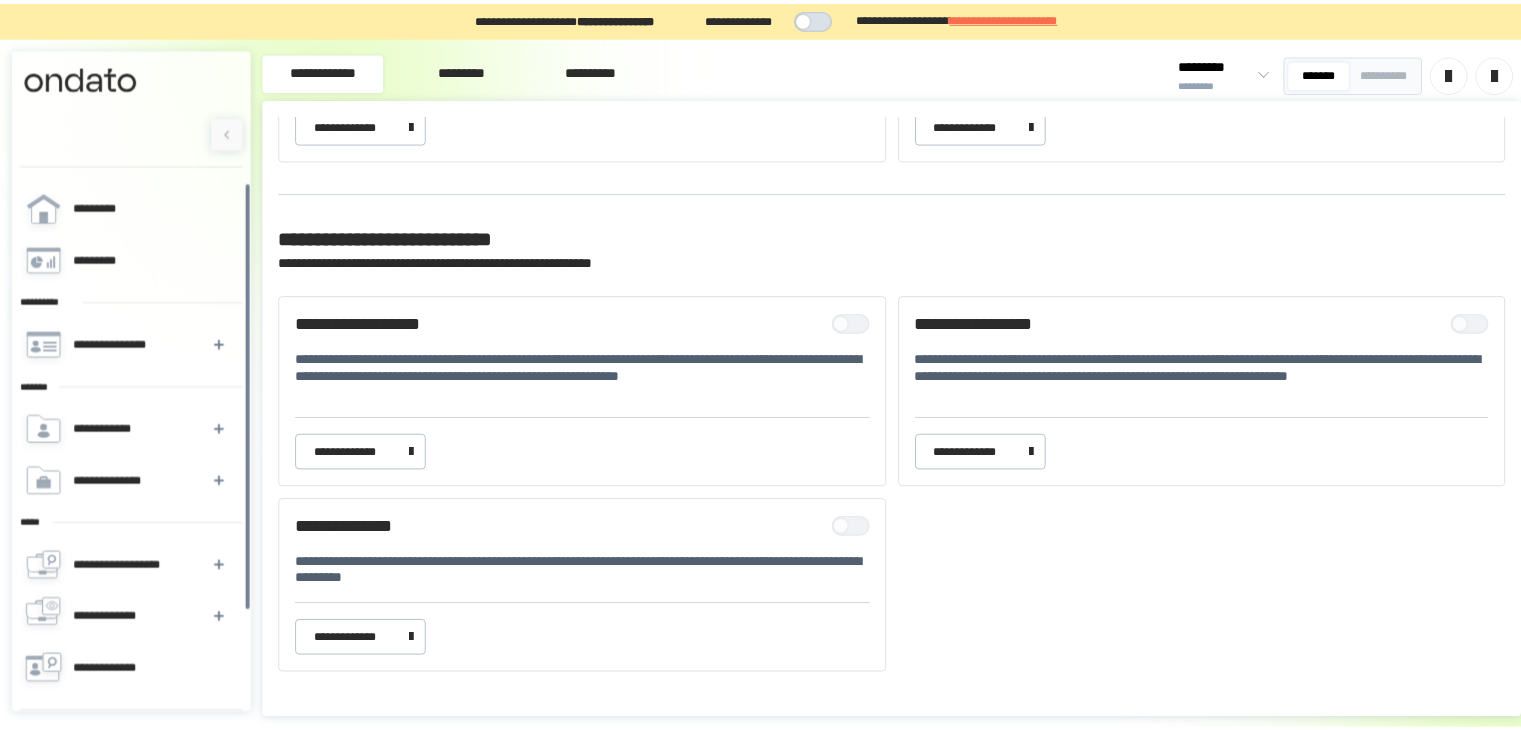 scroll, scrollTop: 1641, scrollLeft: 0, axis: vertical 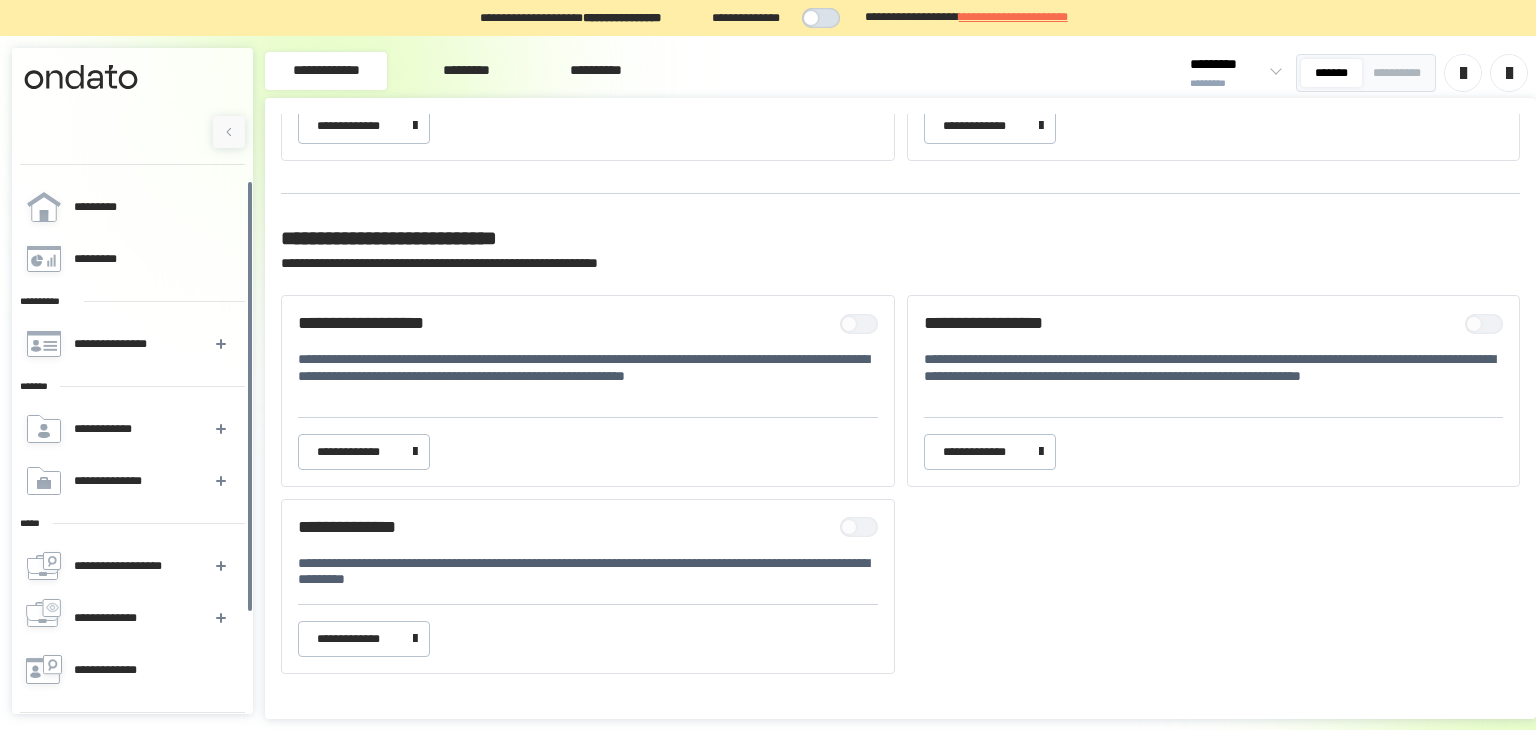 click on "**********" at bounding box center (1013, 17) 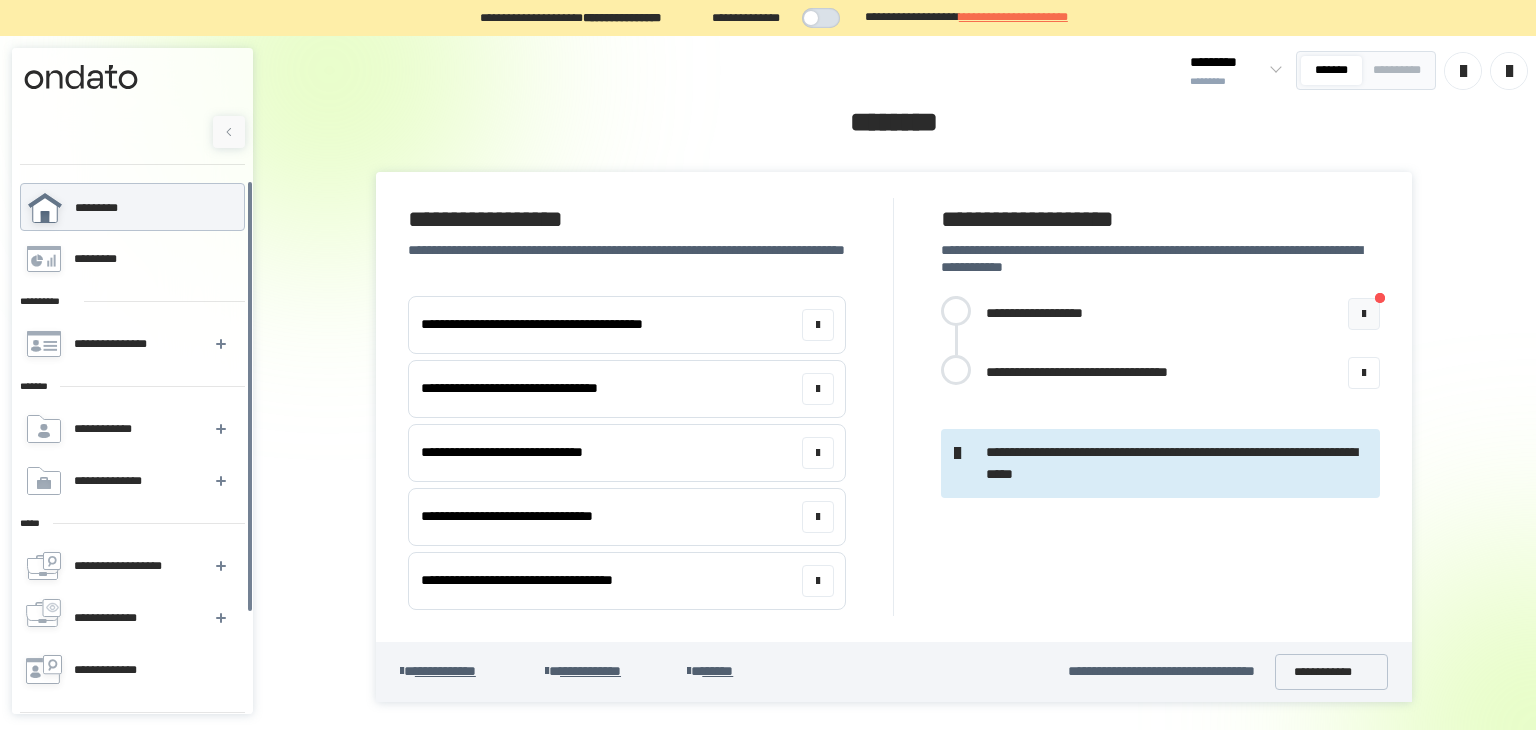 click at bounding box center (1364, 314) 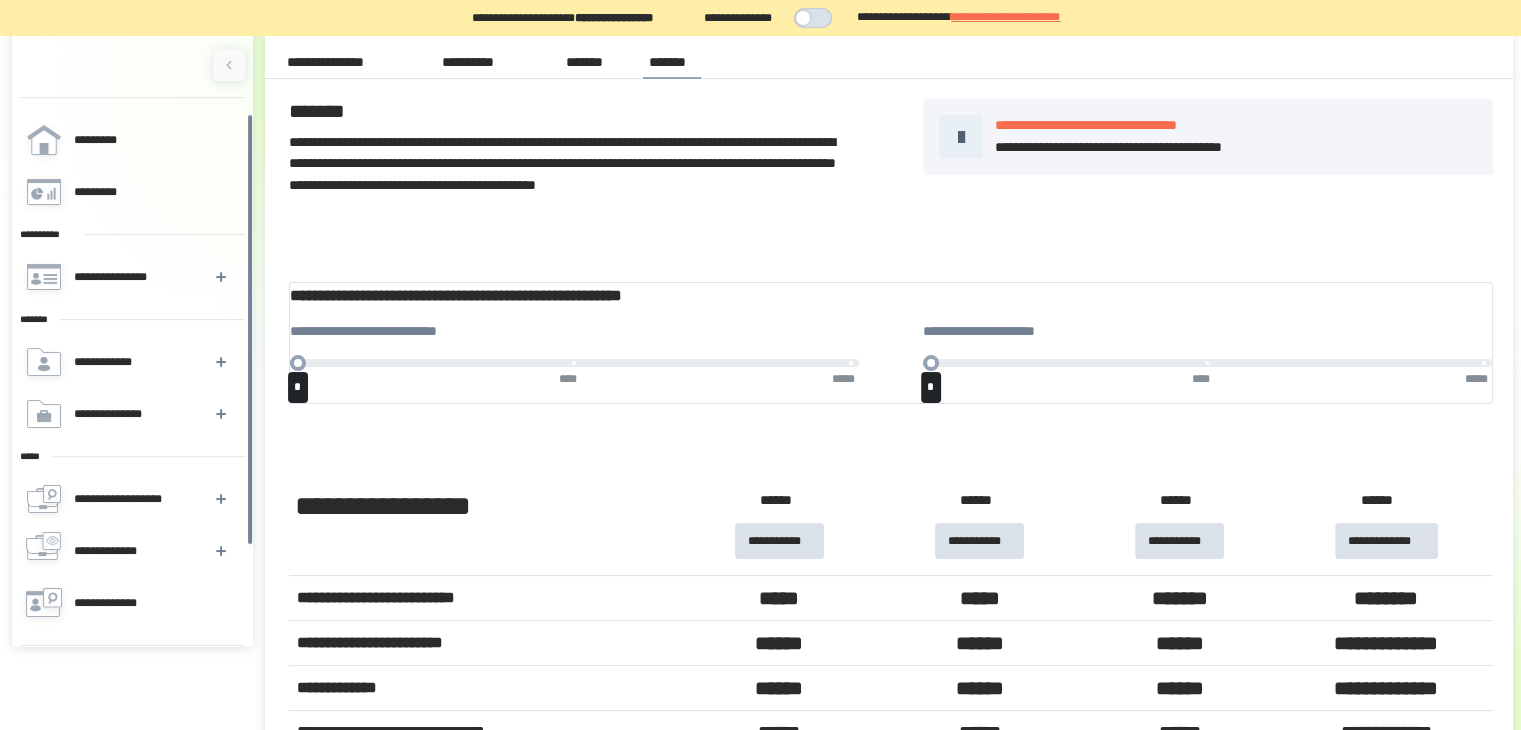 scroll, scrollTop: 14, scrollLeft: 0, axis: vertical 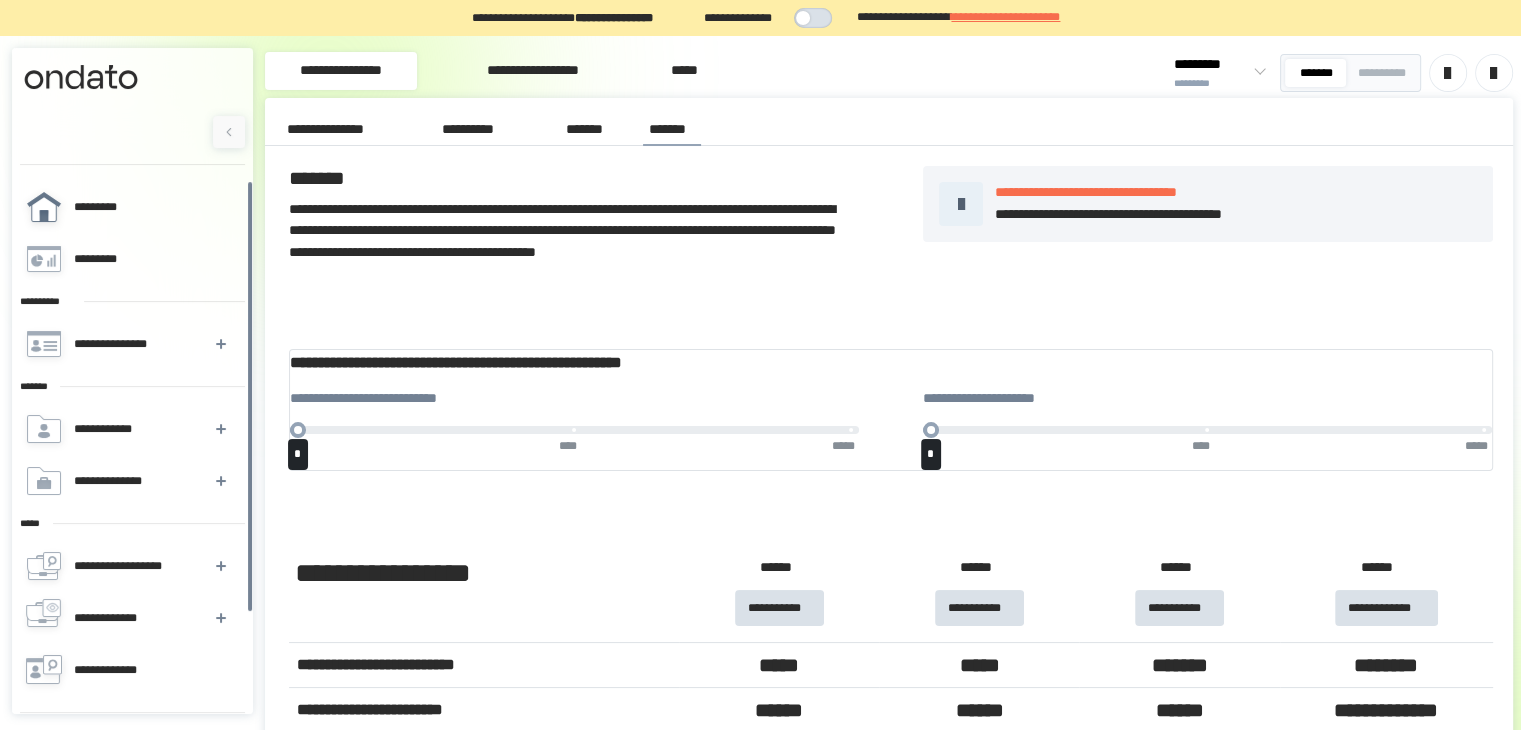 click on "*********" at bounding box center (131, 207) 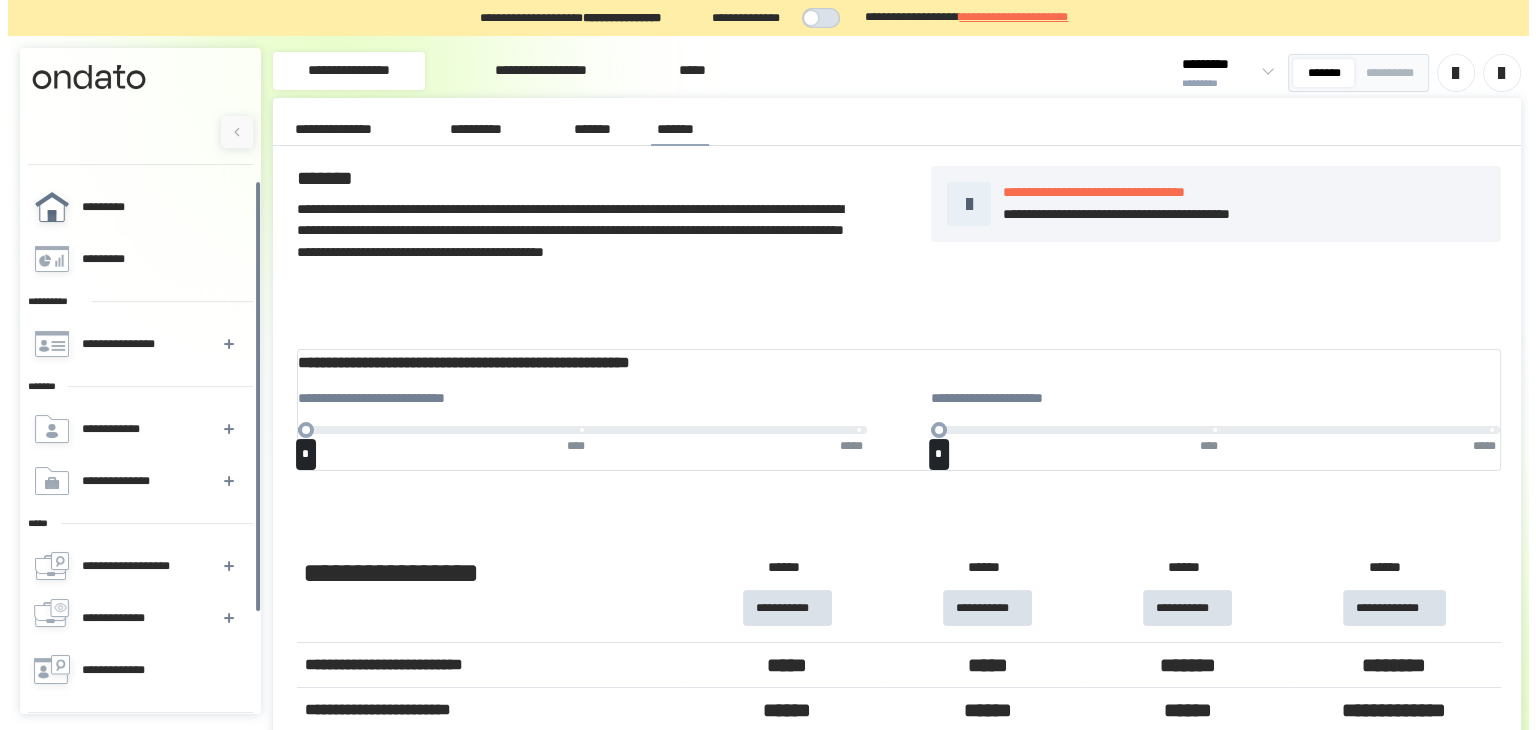 scroll, scrollTop: 0, scrollLeft: 0, axis: both 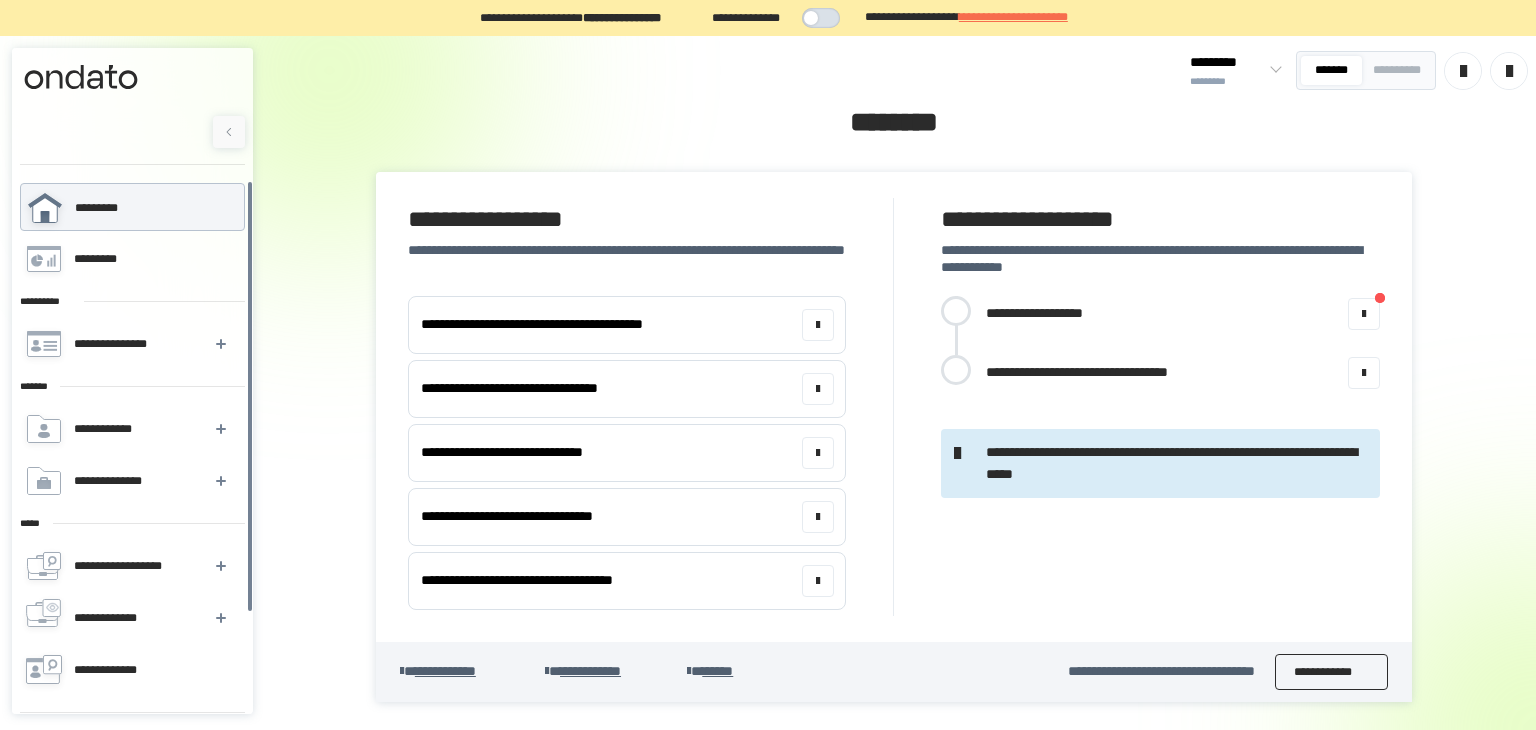 click on "**********" at bounding box center (1332, 672) 